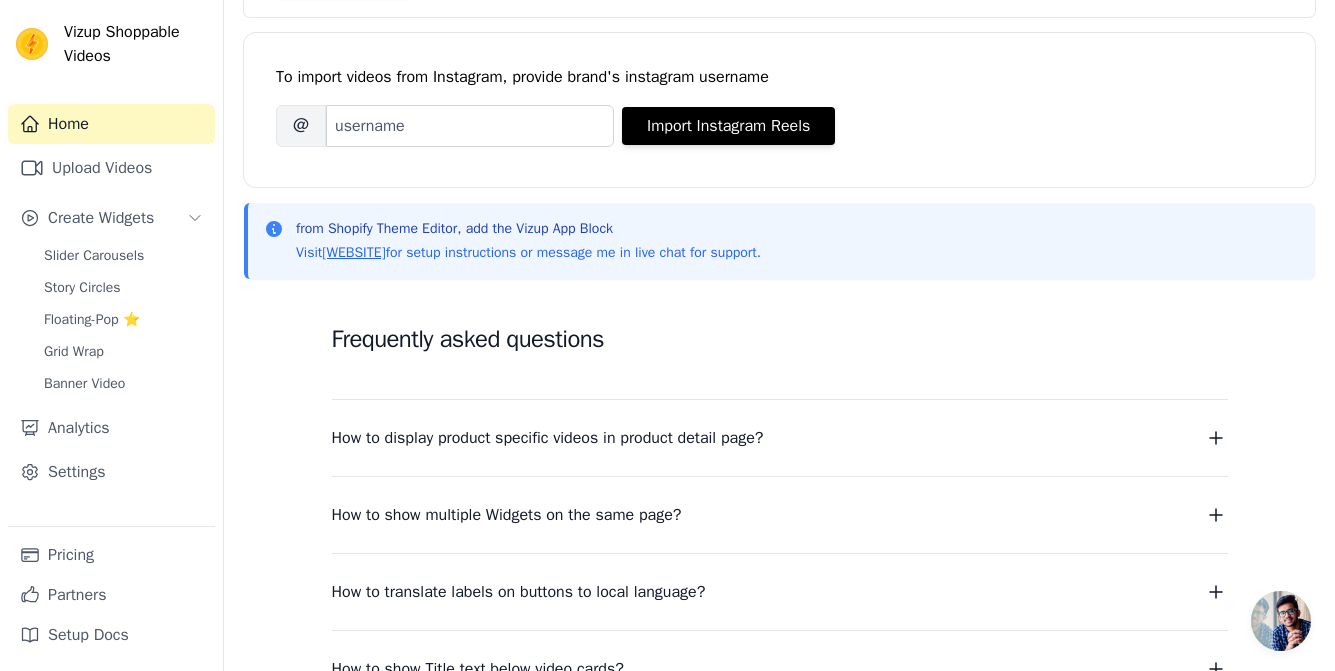 scroll, scrollTop: 0, scrollLeft: 0, axis: both 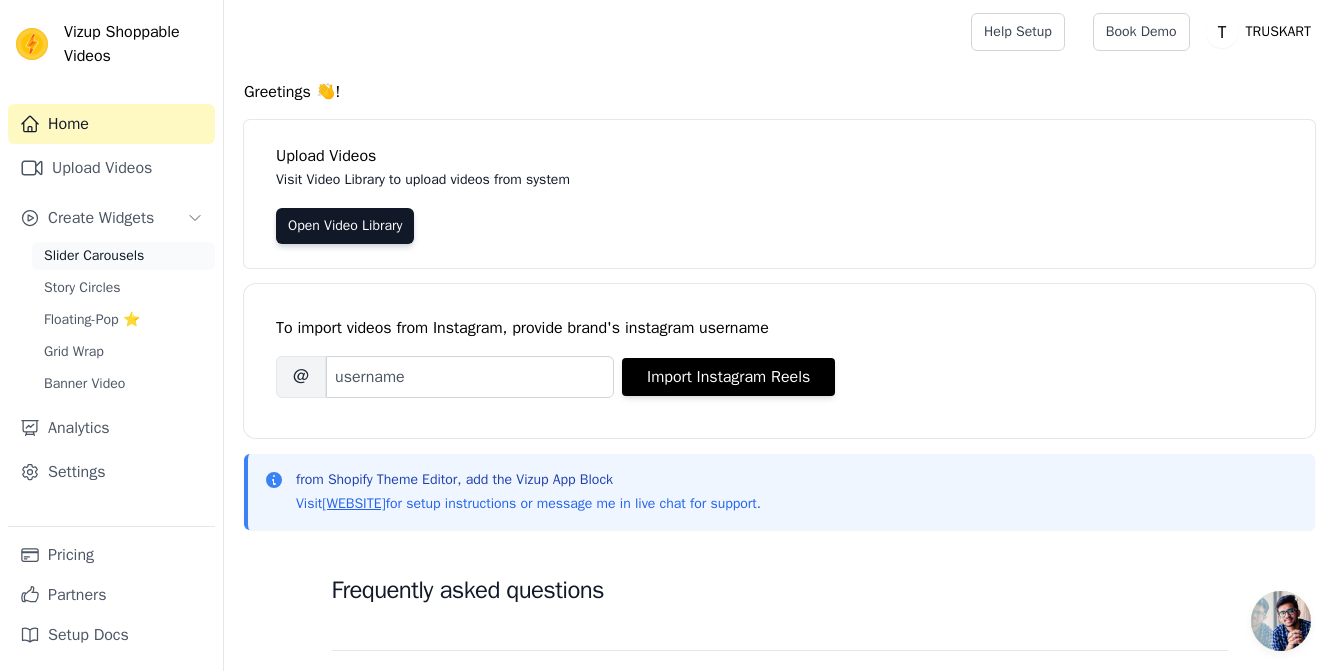 click on "Slider Carousels" at bounding box center (94, 256) 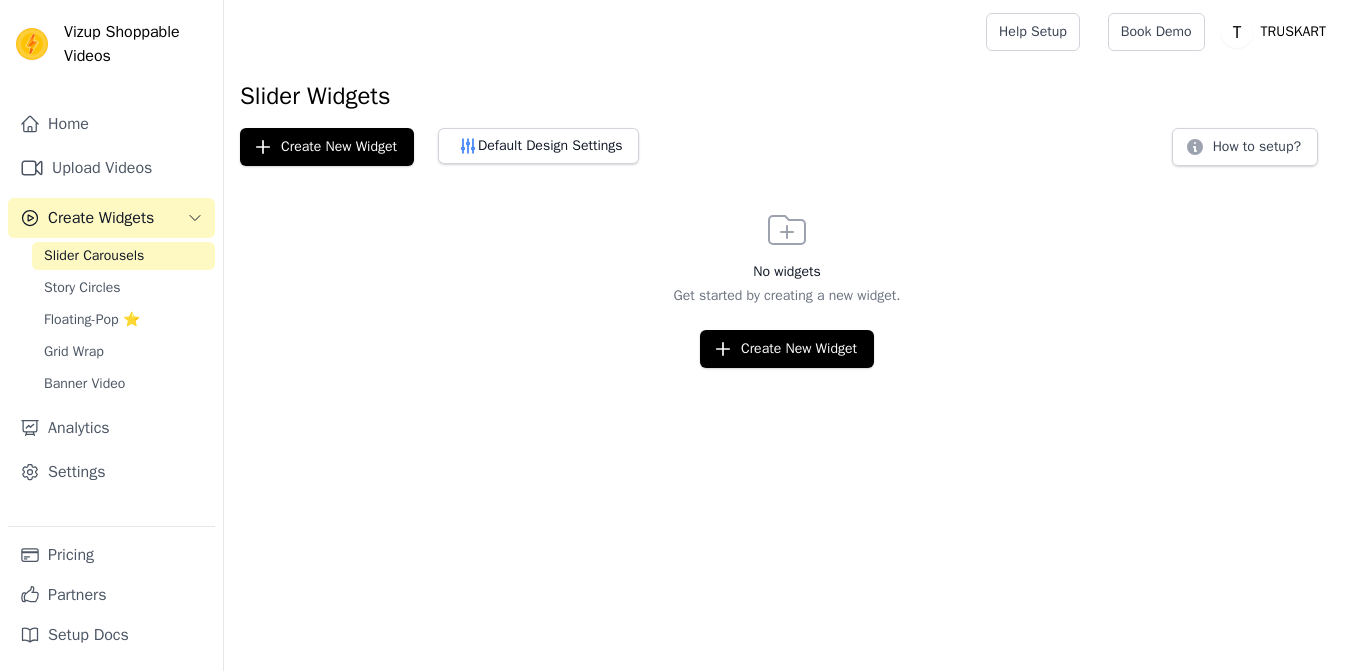 scroll, scrollTop: 0, scrollLeft: 0, axis: both 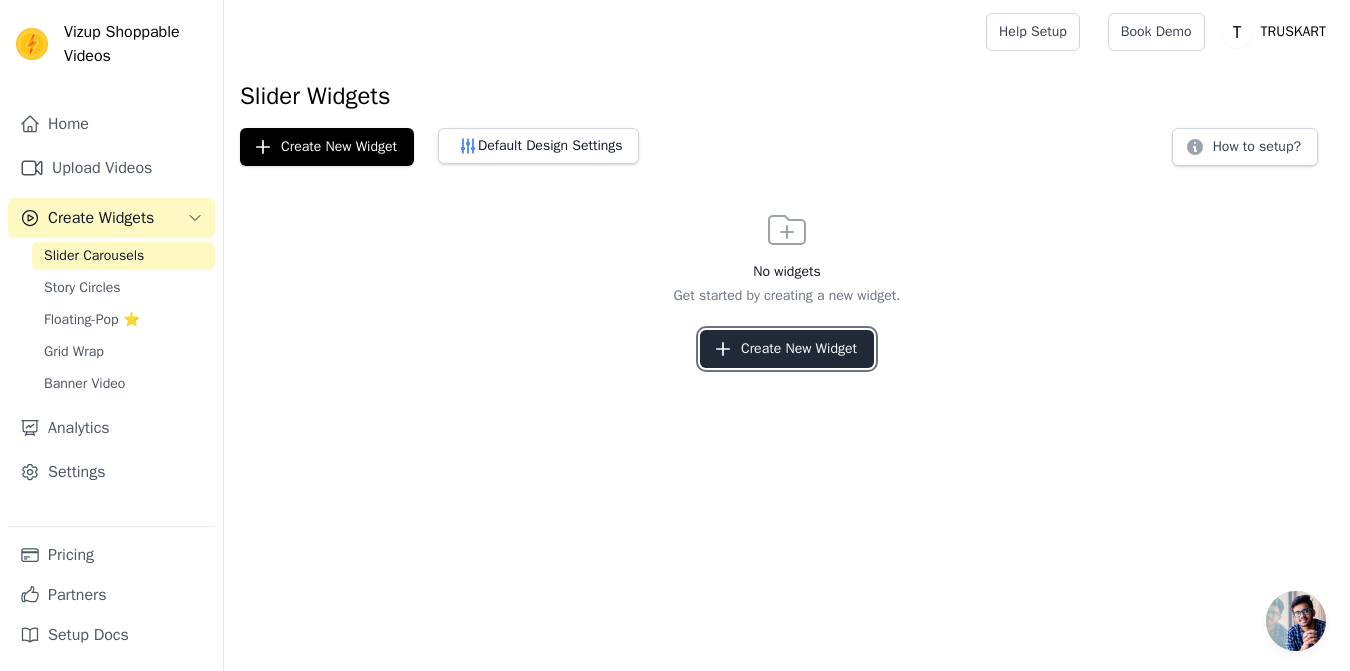 click on "Create New Widget" at bounding box center (787, 349) 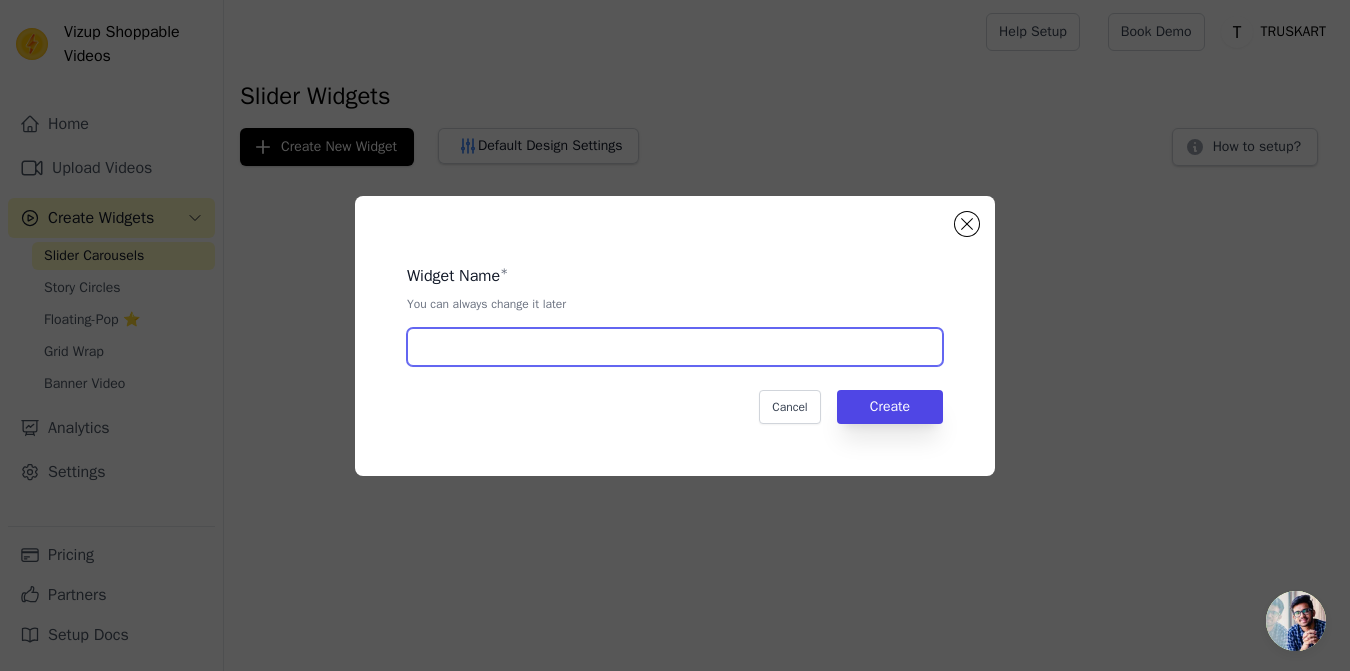 click at bounding box center (675, 347) 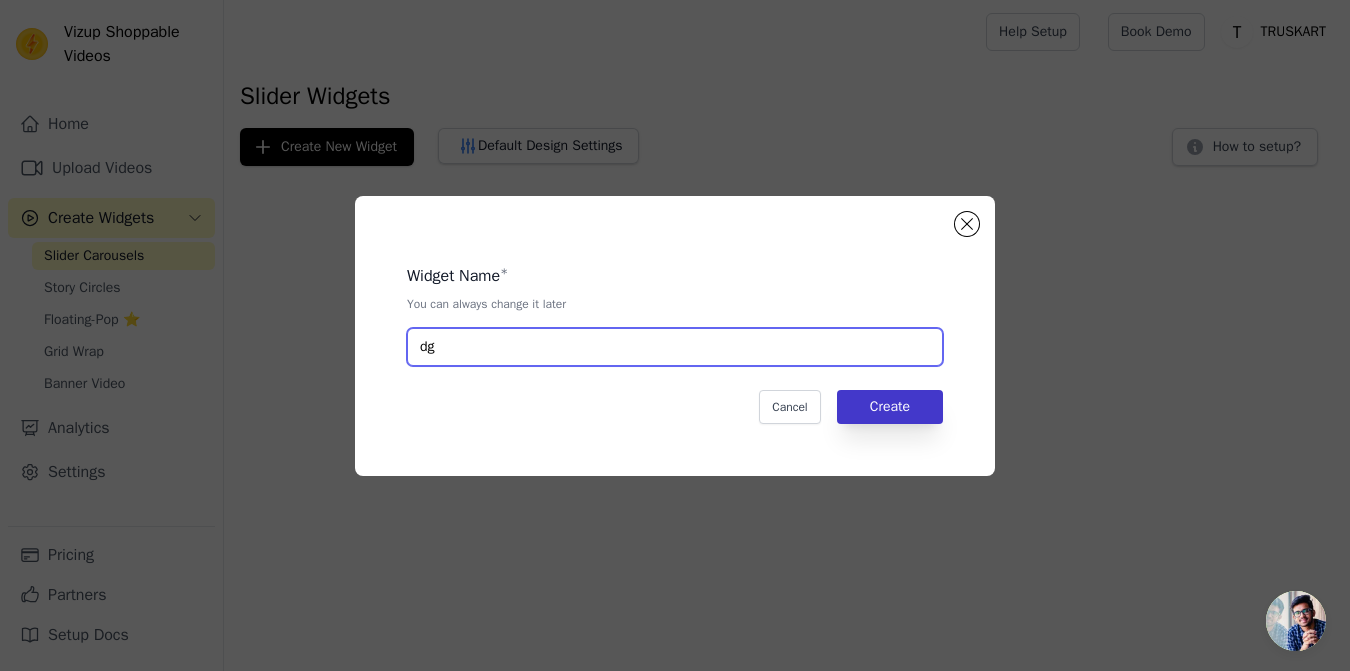 type on "dg" 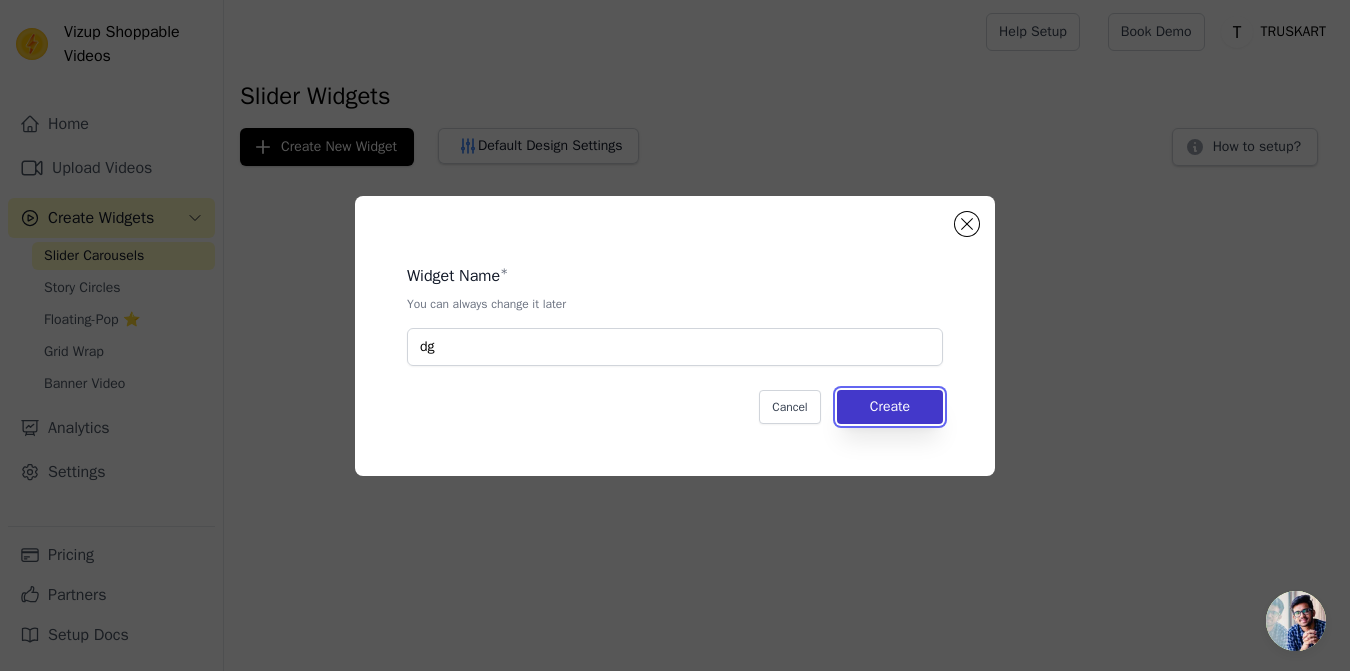 click on "Create" at bounding box center (890, 407) 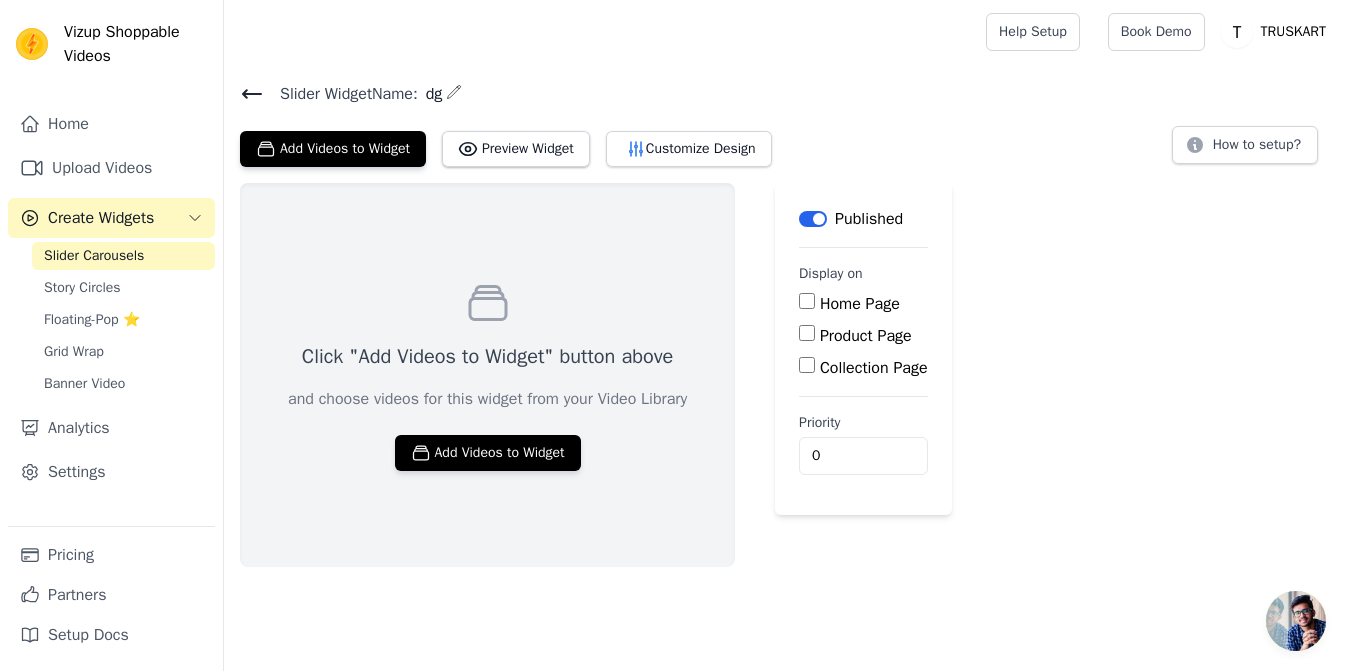 click on "Home Page" at bounding box center (807, 301) 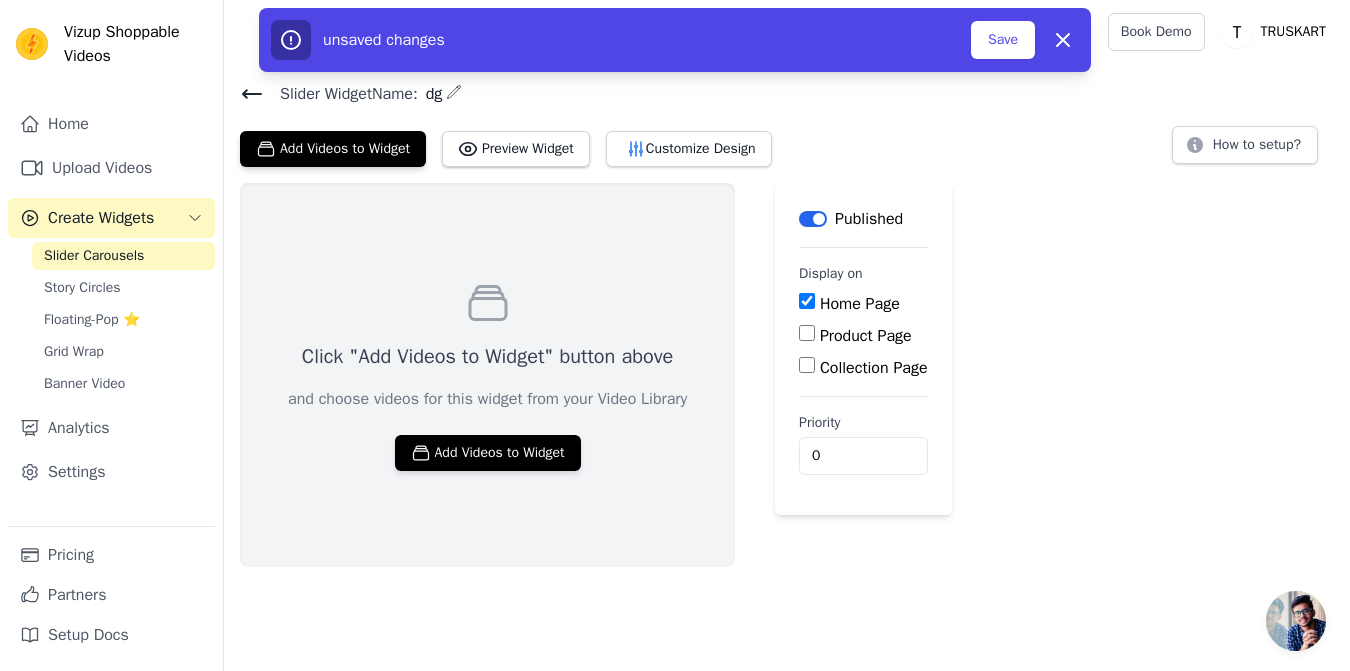 click on "Product Page" at bounding box center [807, 333] 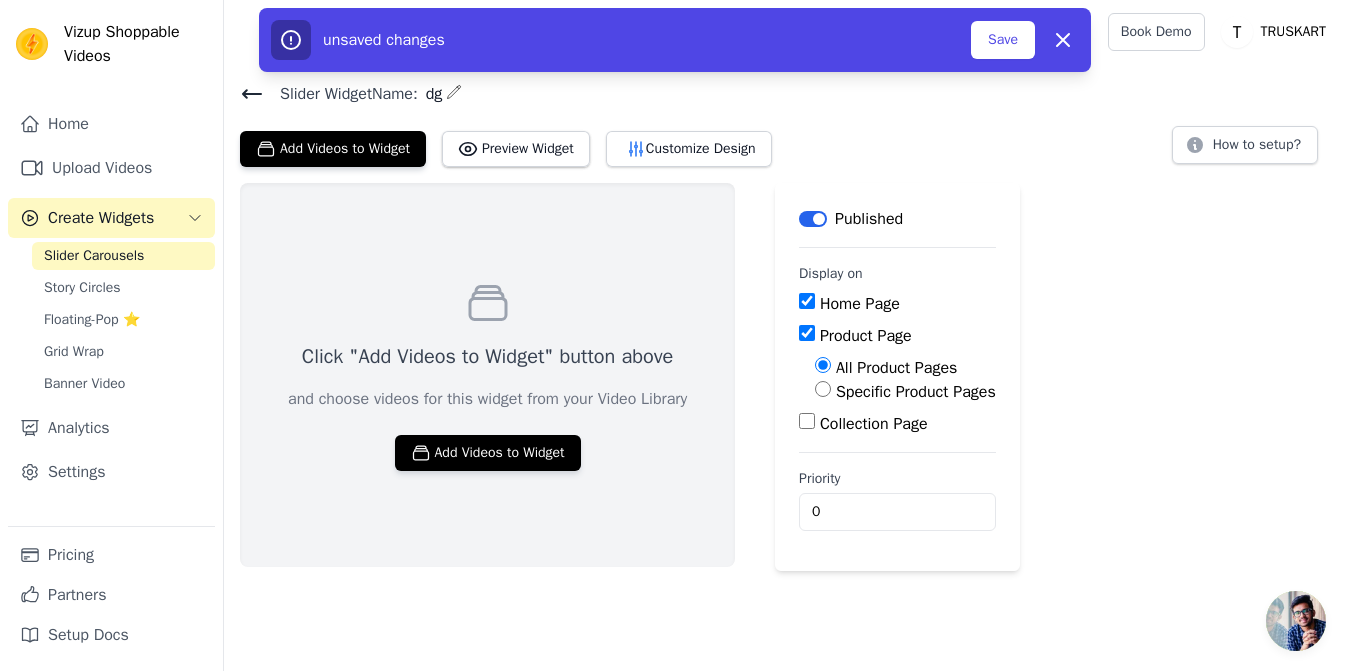 click on "Collection Page" at bounding box center [807, 421] 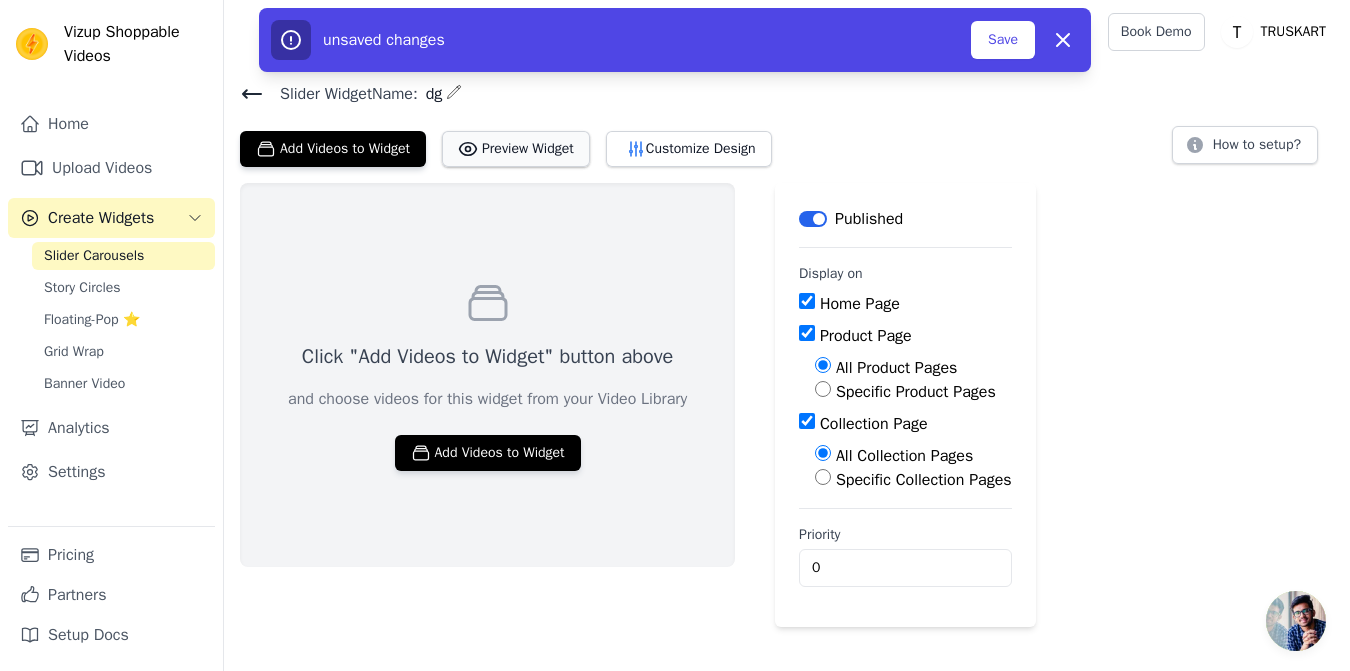 click on "Preview Widget" at bounding box center [516, 149] 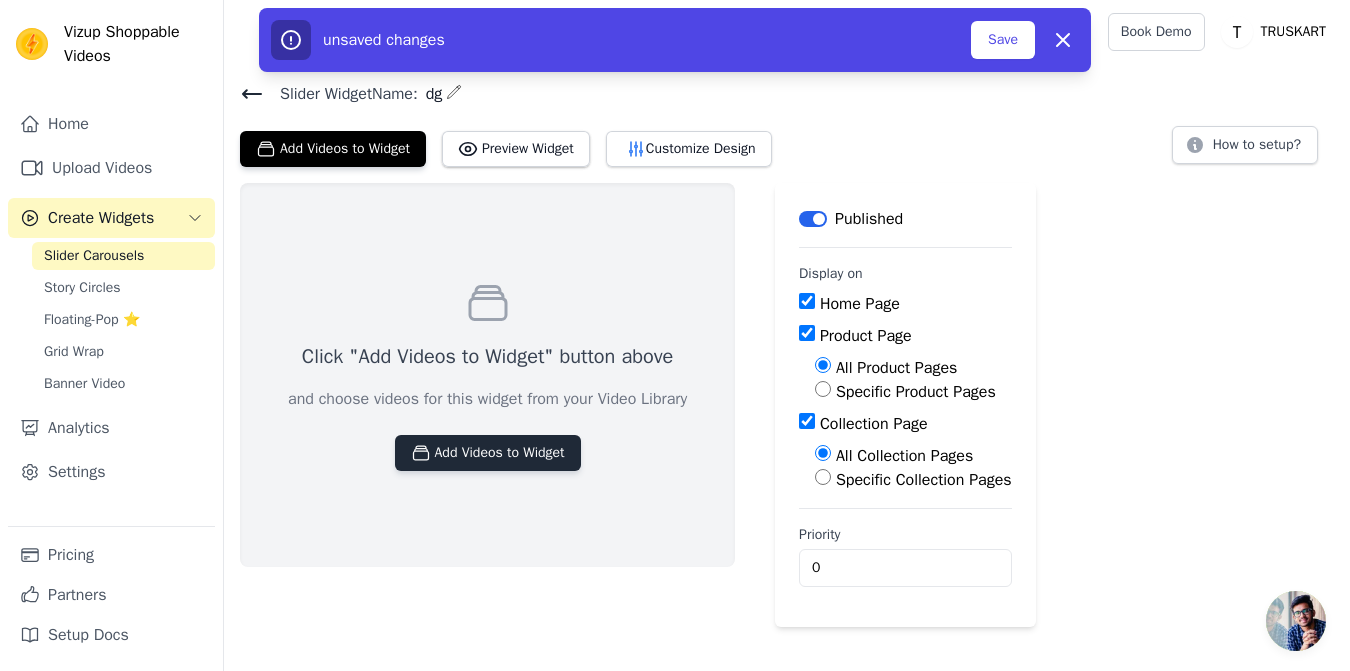 type 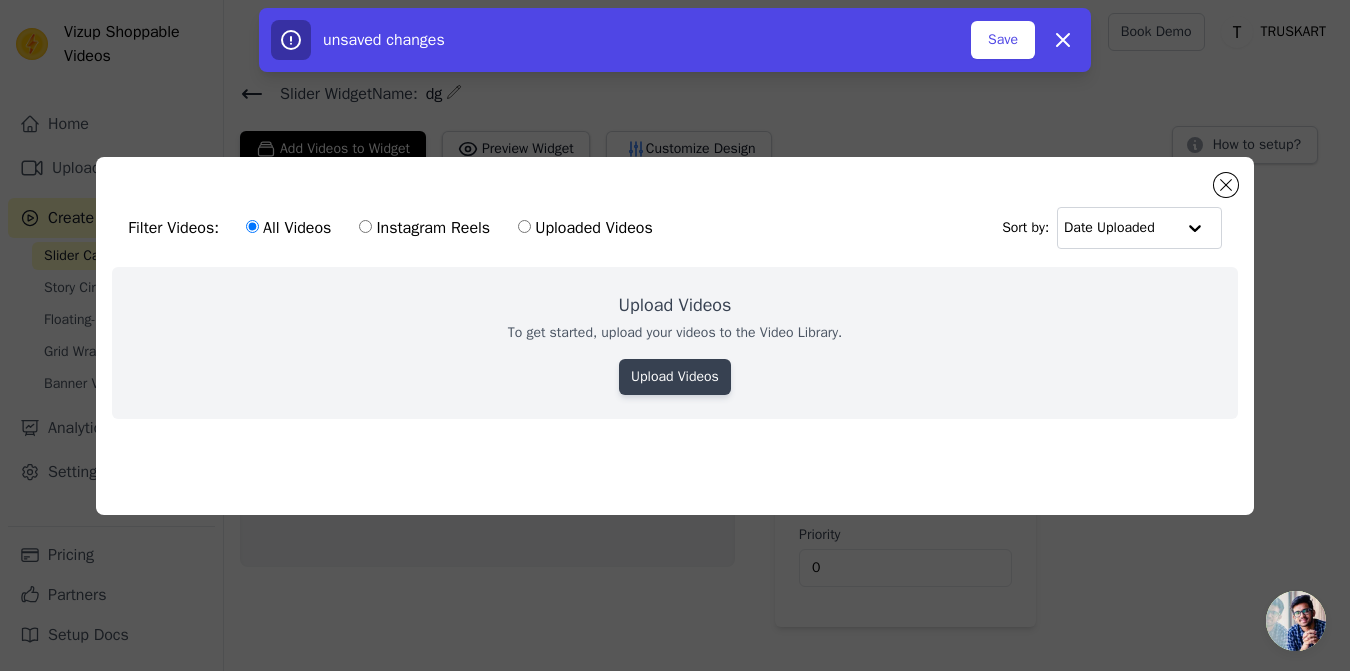 click on "Upload Videos" at bounding box center [675, 377] 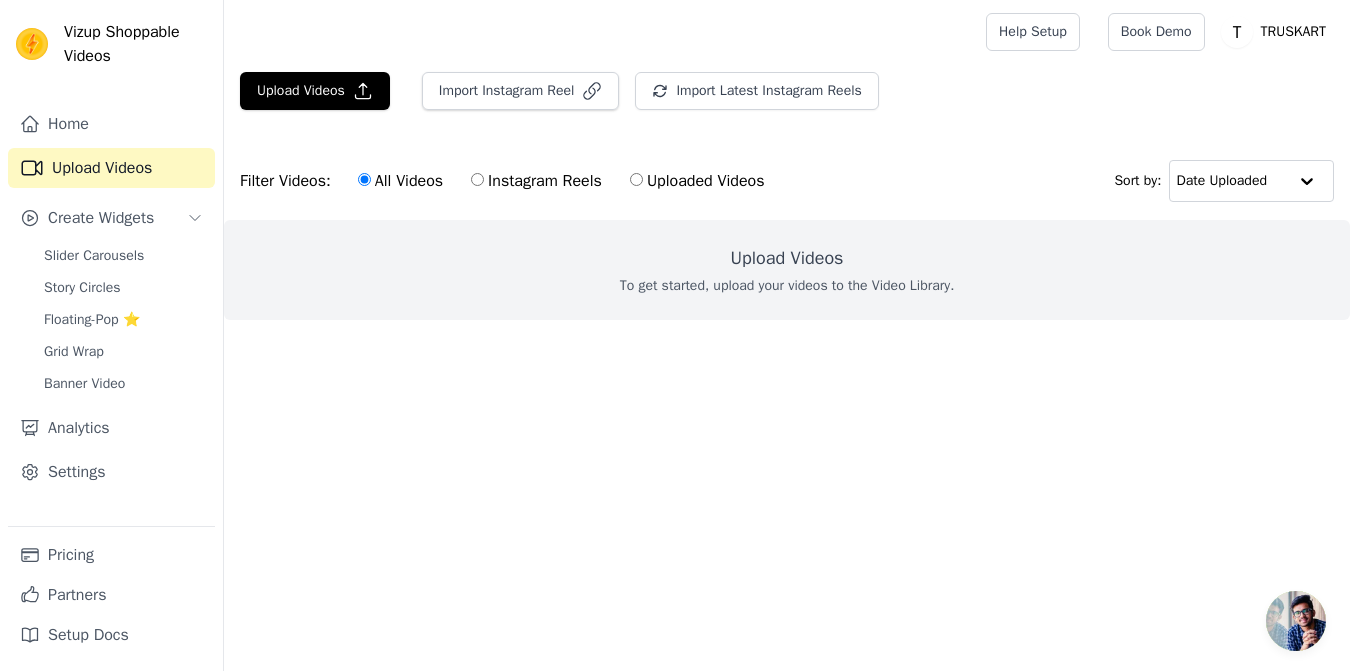 click on "Upload Videos   To get started, upload your videos to the Video Library." at bounding box center [787, 270] 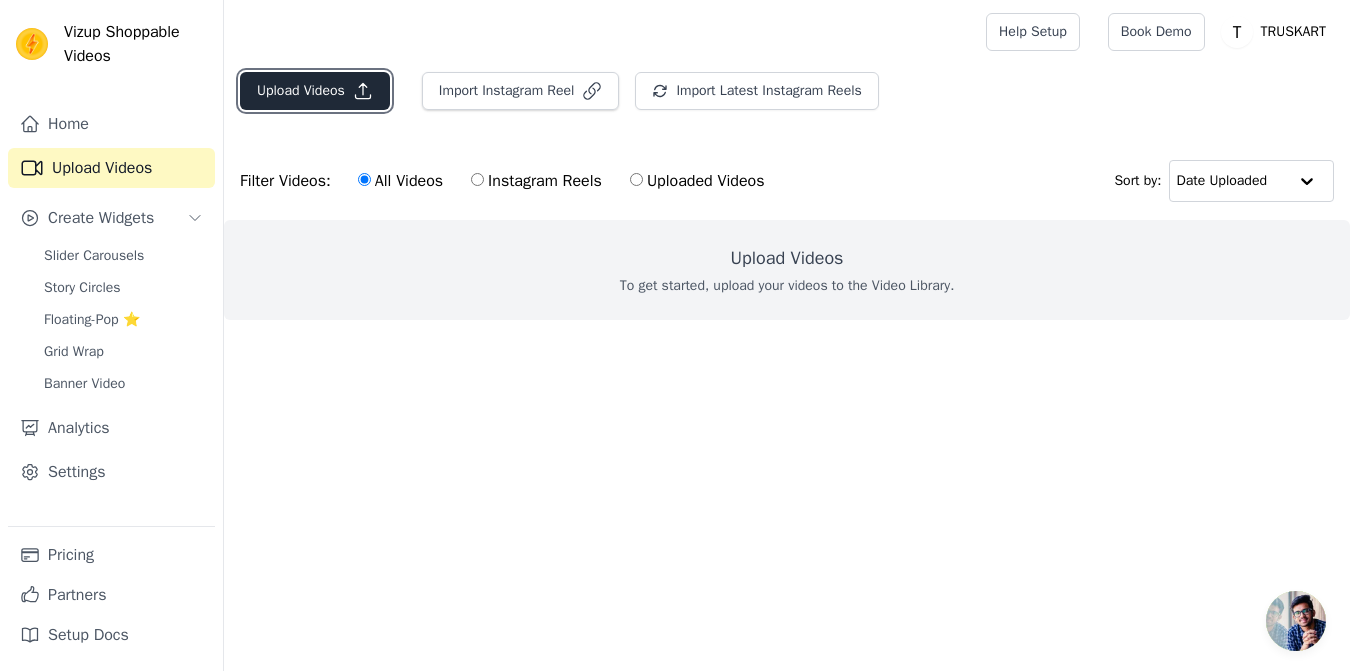 click on "Upload Videos" at bounding box center [315, 91] 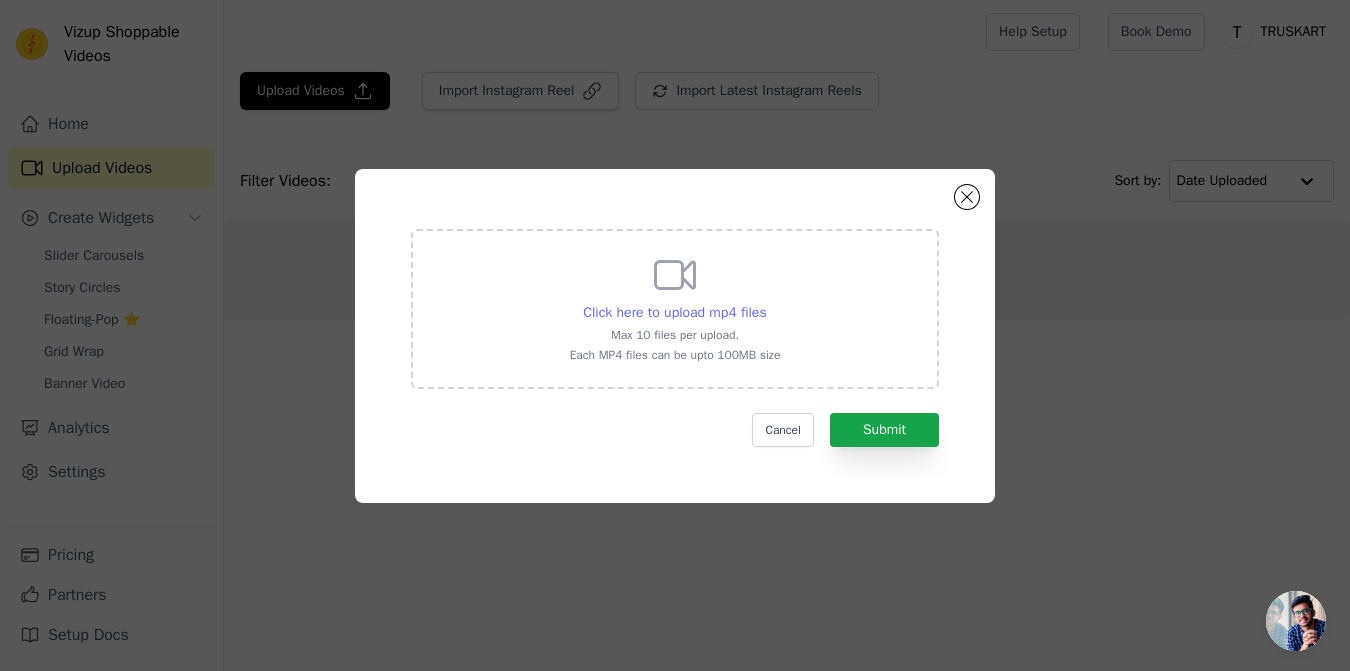click on "Click here to upload mp4 files" at bounding box center [674, 312] 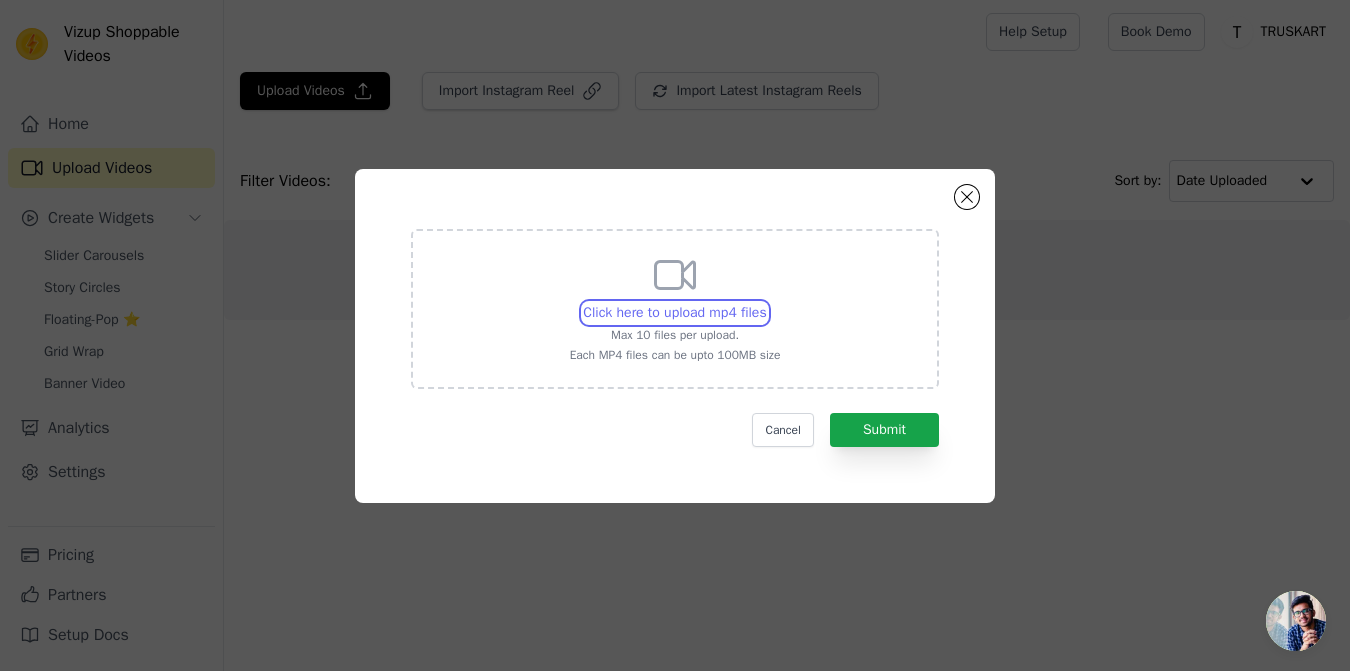 click on "Click here to upload mp4 files     Max 10 files per upload.   Each MP4 files can be upto 100MB size" at bounding box center (766, 302) 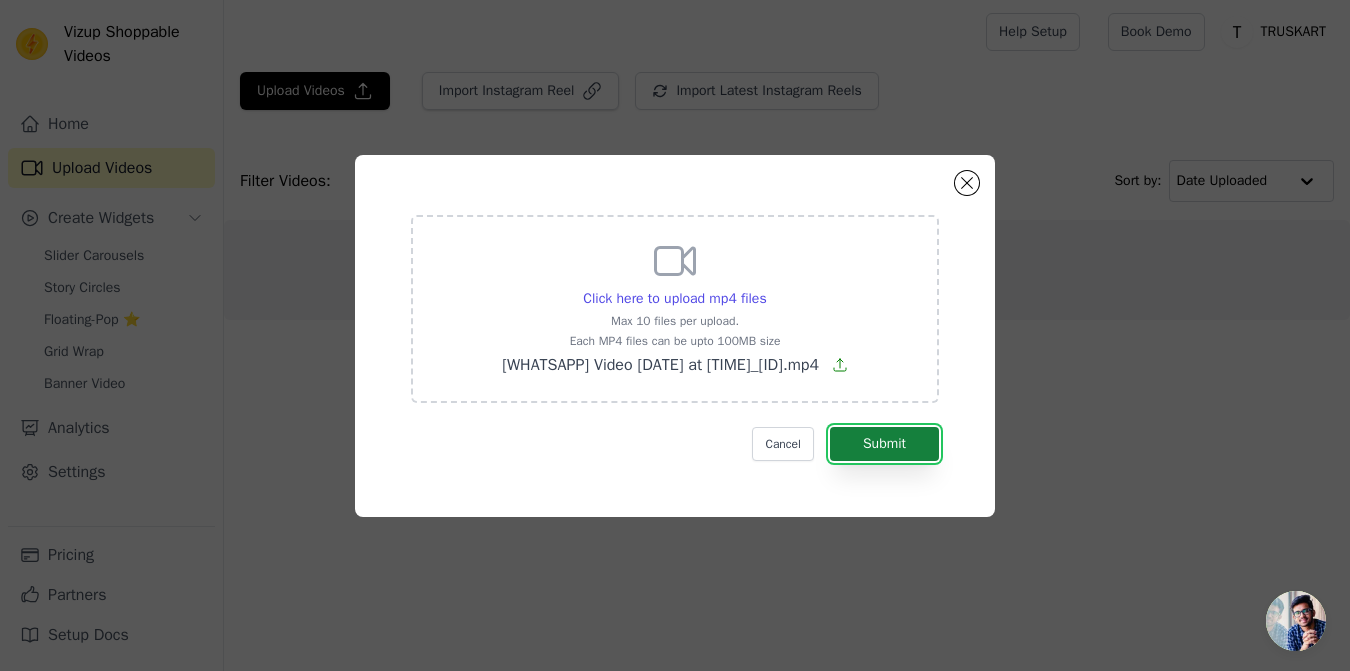 click on "Submit" at bounding box center (884, 444) 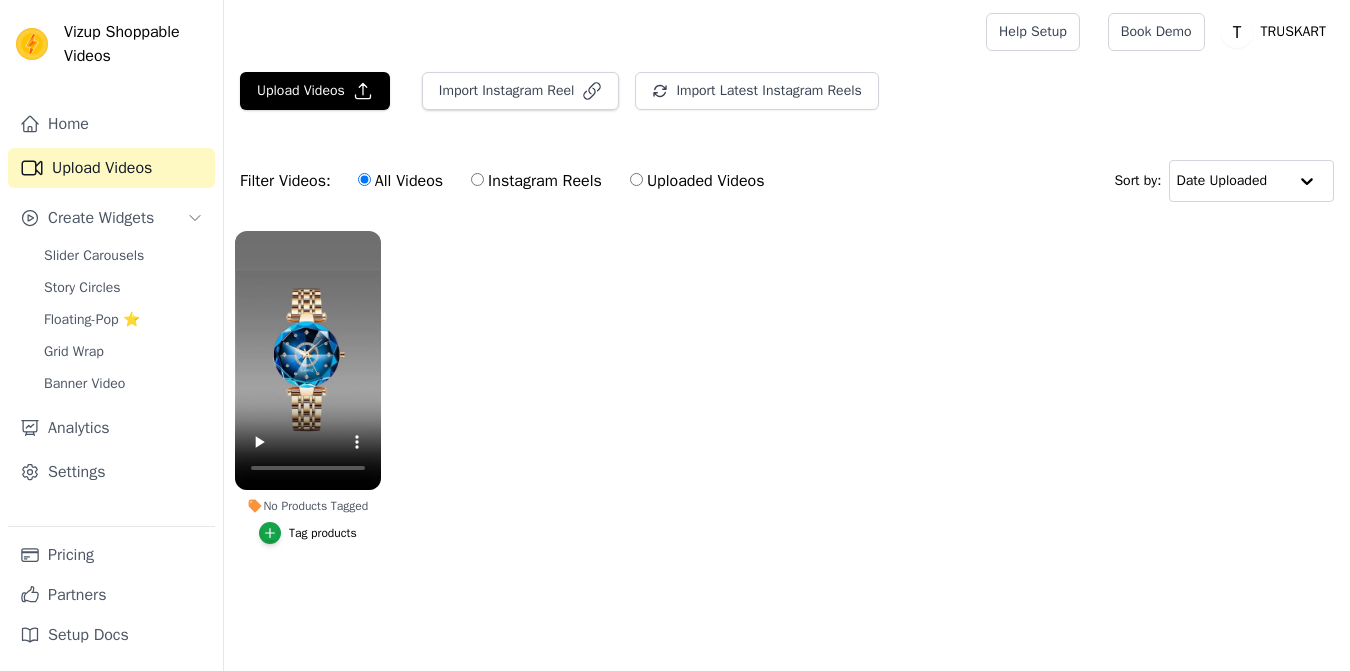 scroll, scrollTop: 0, scrollLeft: 0, axis: both 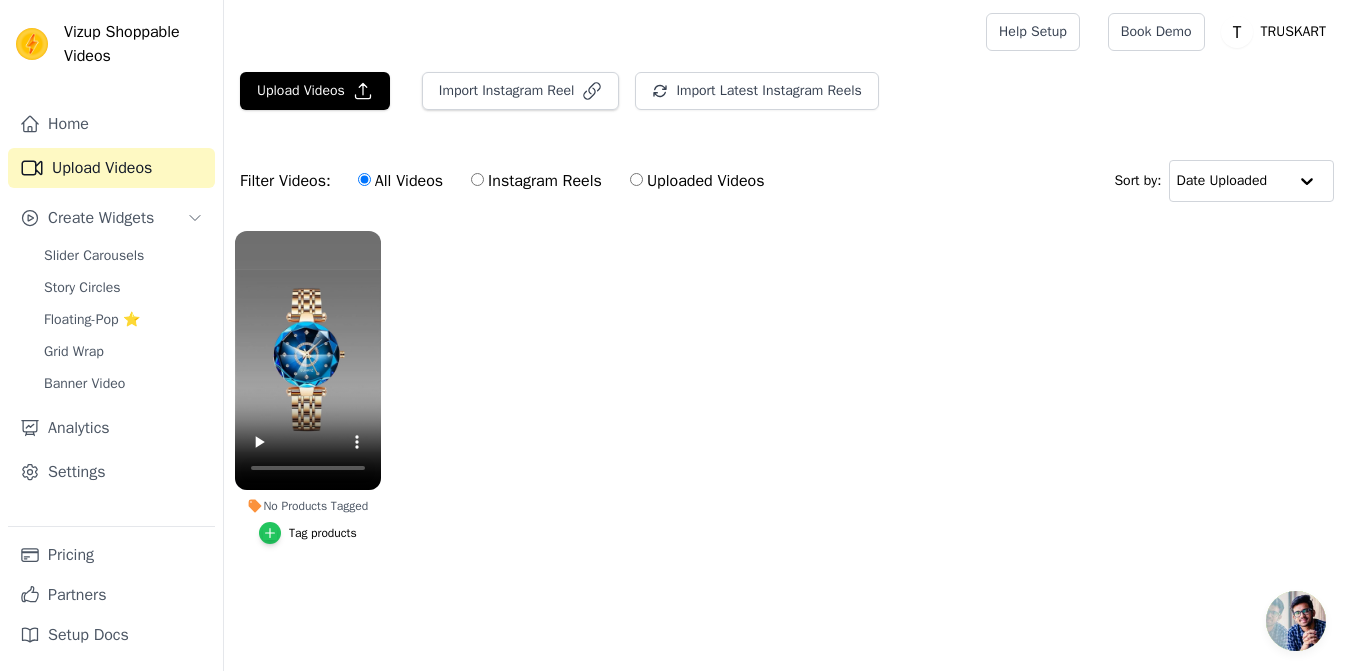 click at bounding box center (270, 533) 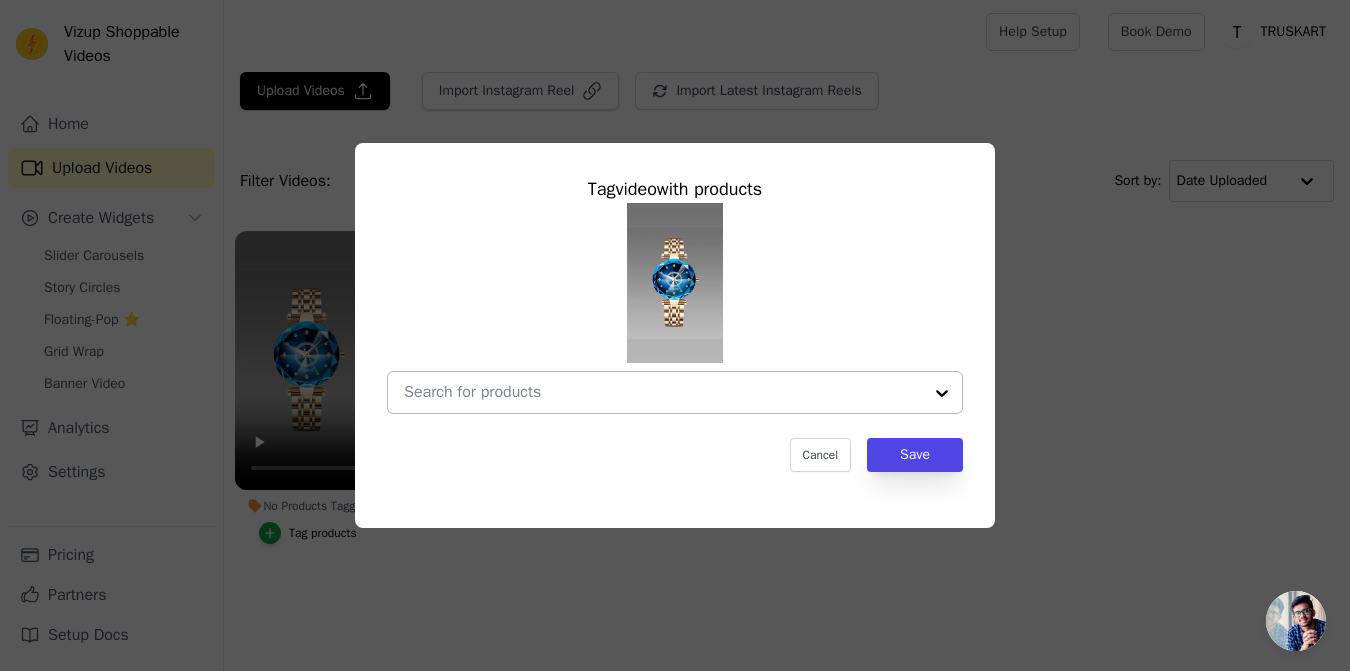 click at bounding box center [942, 392] 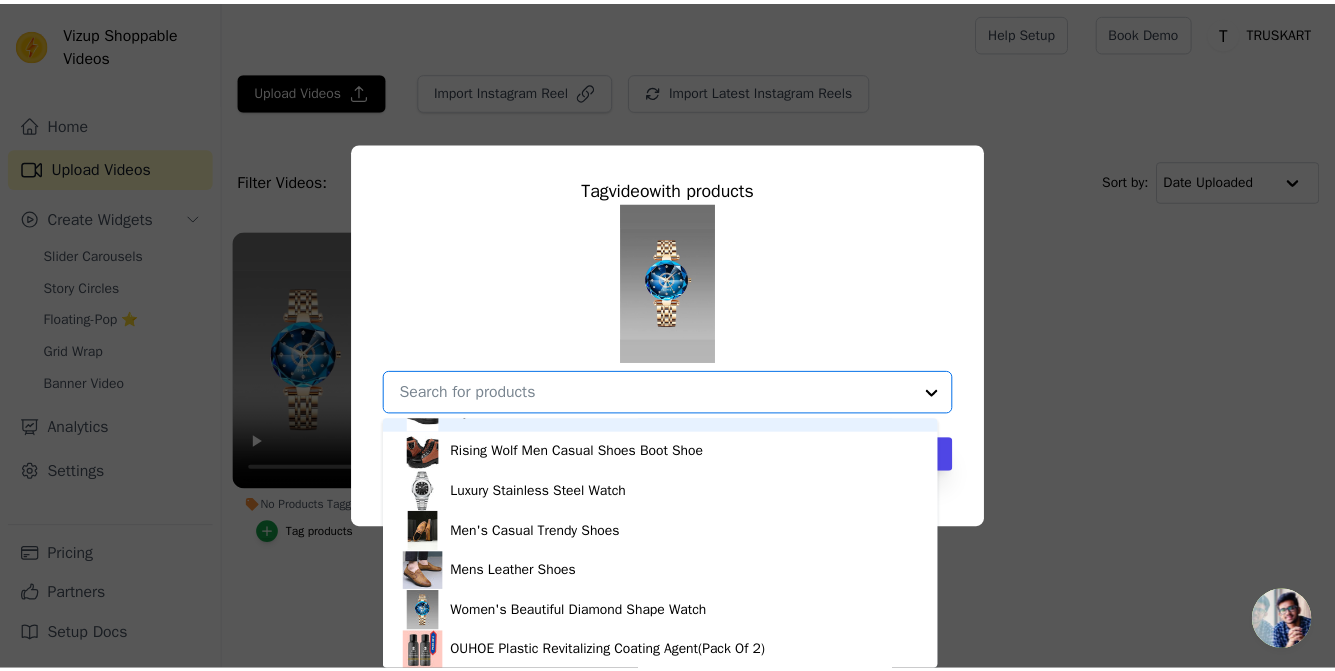 scroll, scrollTop: 1188, scrollLeft: 0, axis: vertical 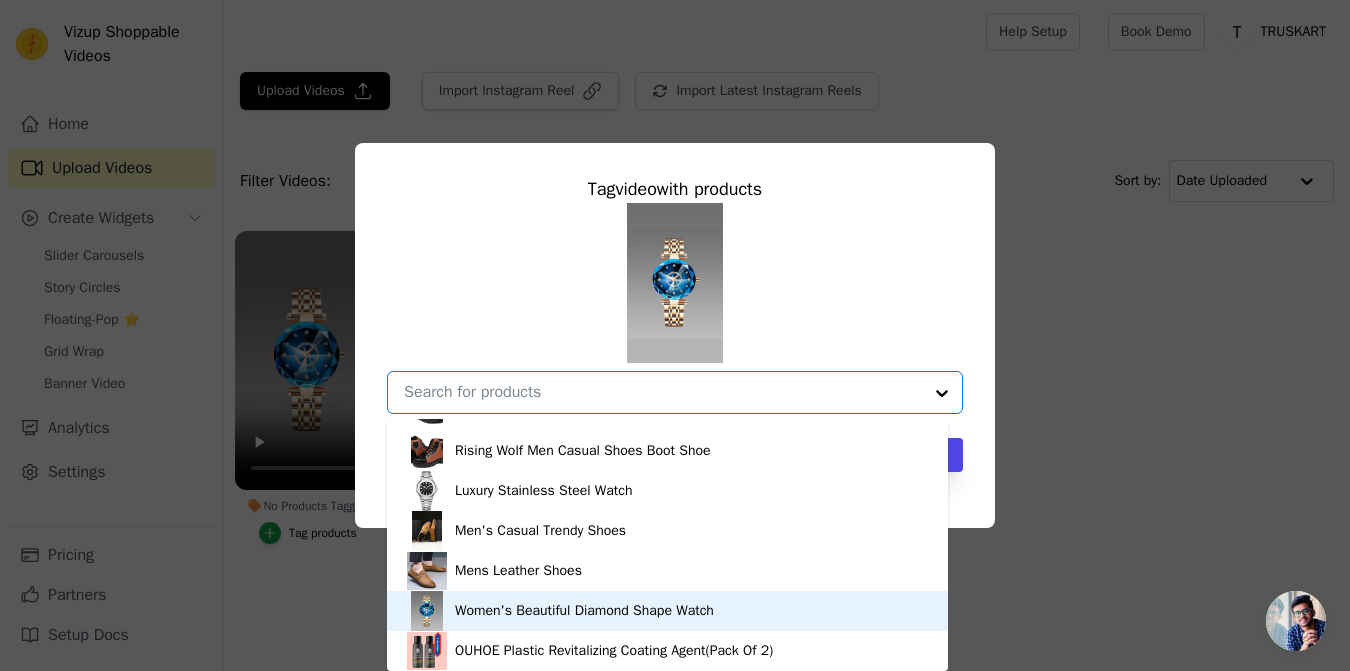 click on "Women's Beautiful Diamond Shape Watch" at bounding box center [584, 611] 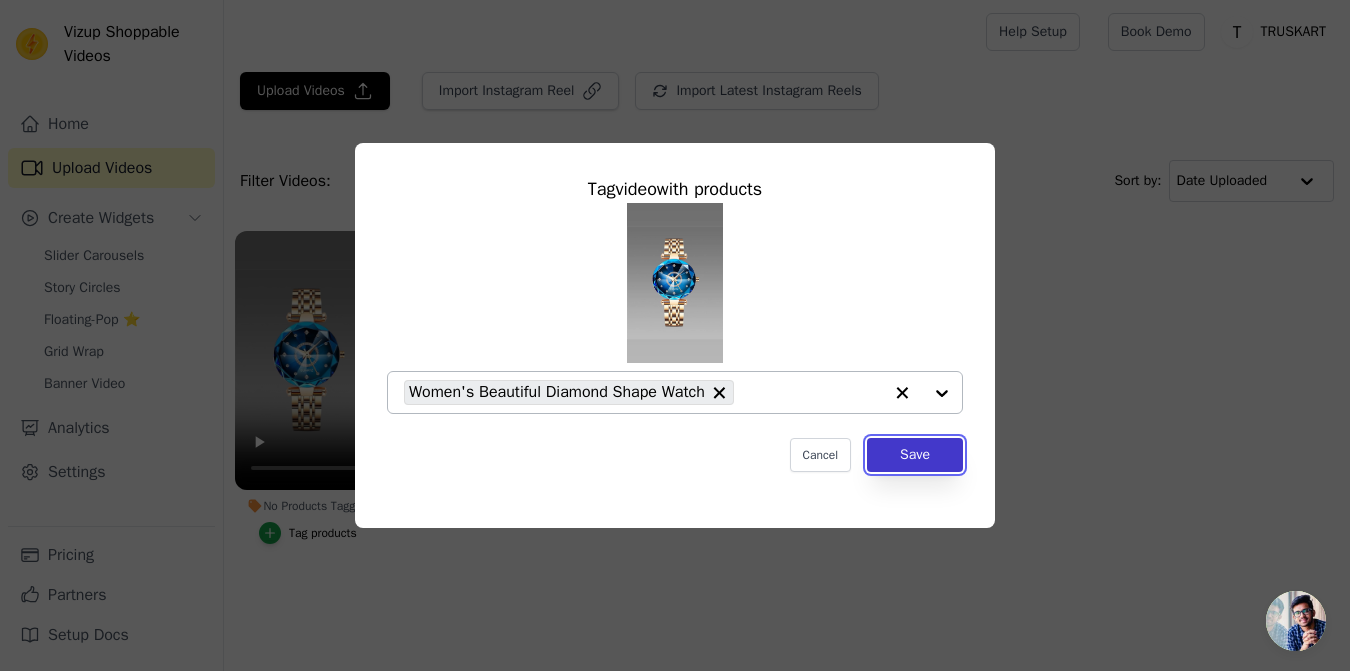 click on "Save" at bounding box center (915, 455) 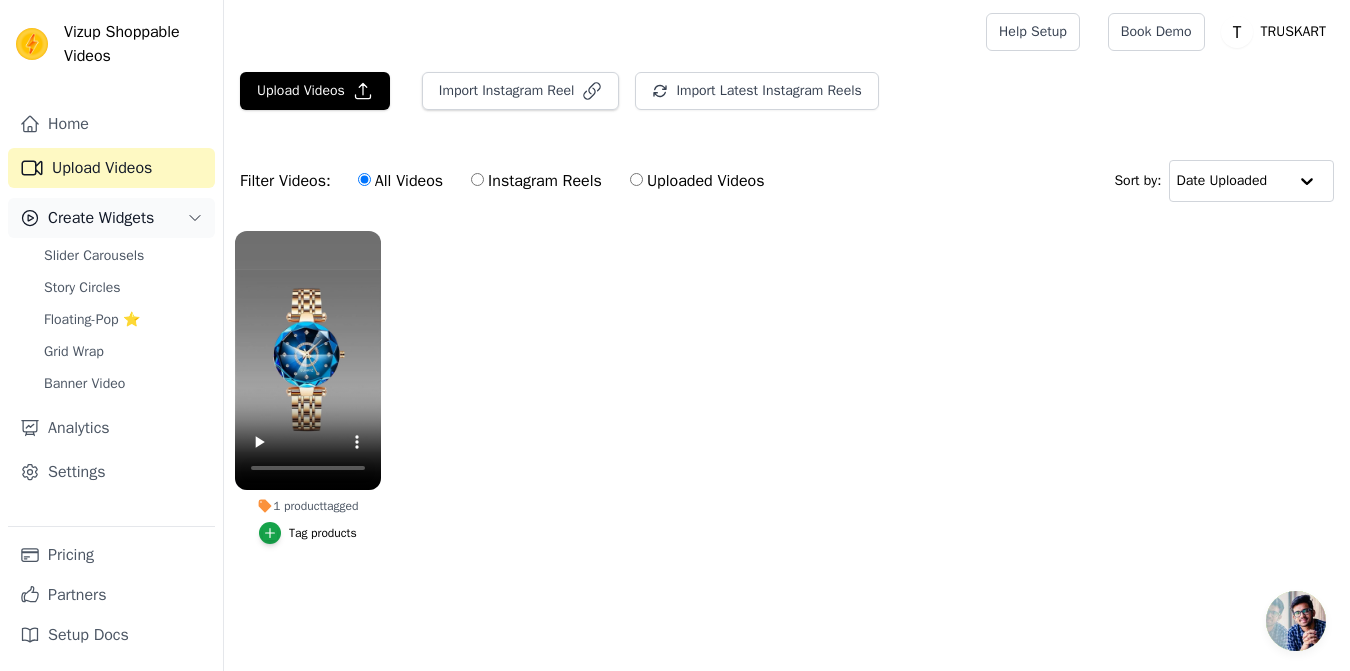 click on "Create Widgets" at bounding box center [111, 218] 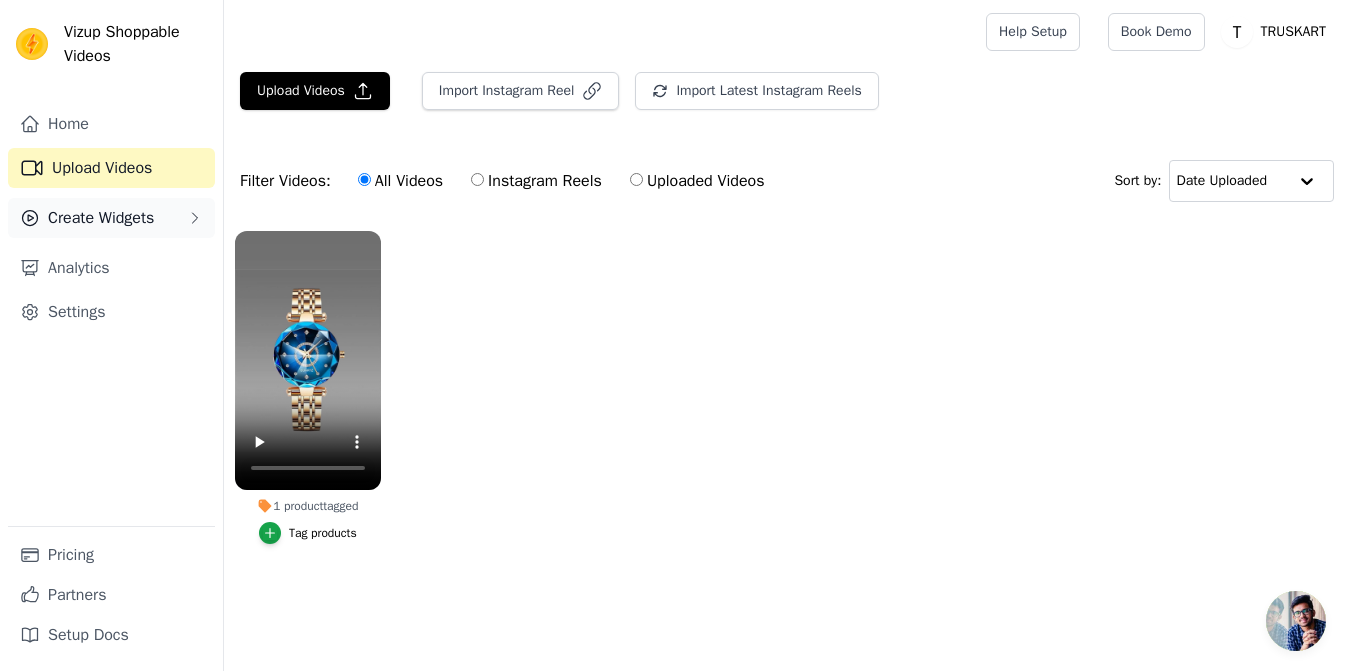 click on "Create Widgets" at bounding box center (111, 218) 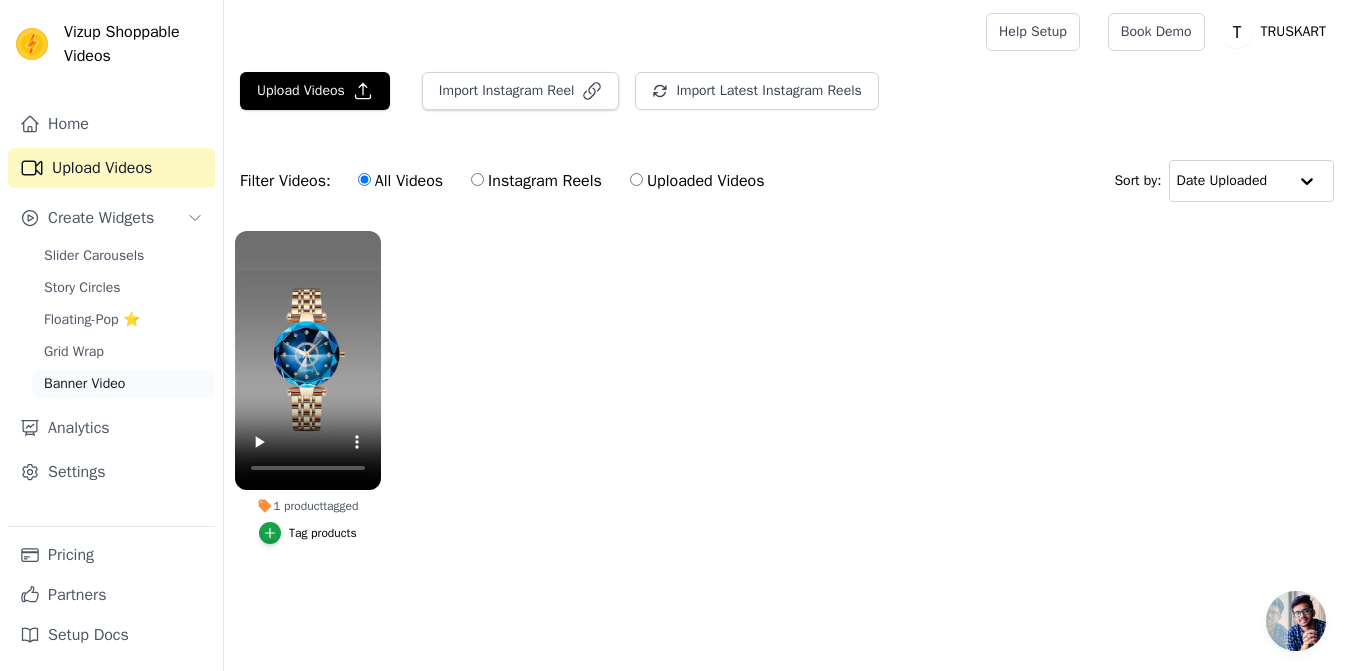click on "Banner Video" at bounding box center (84, 384) 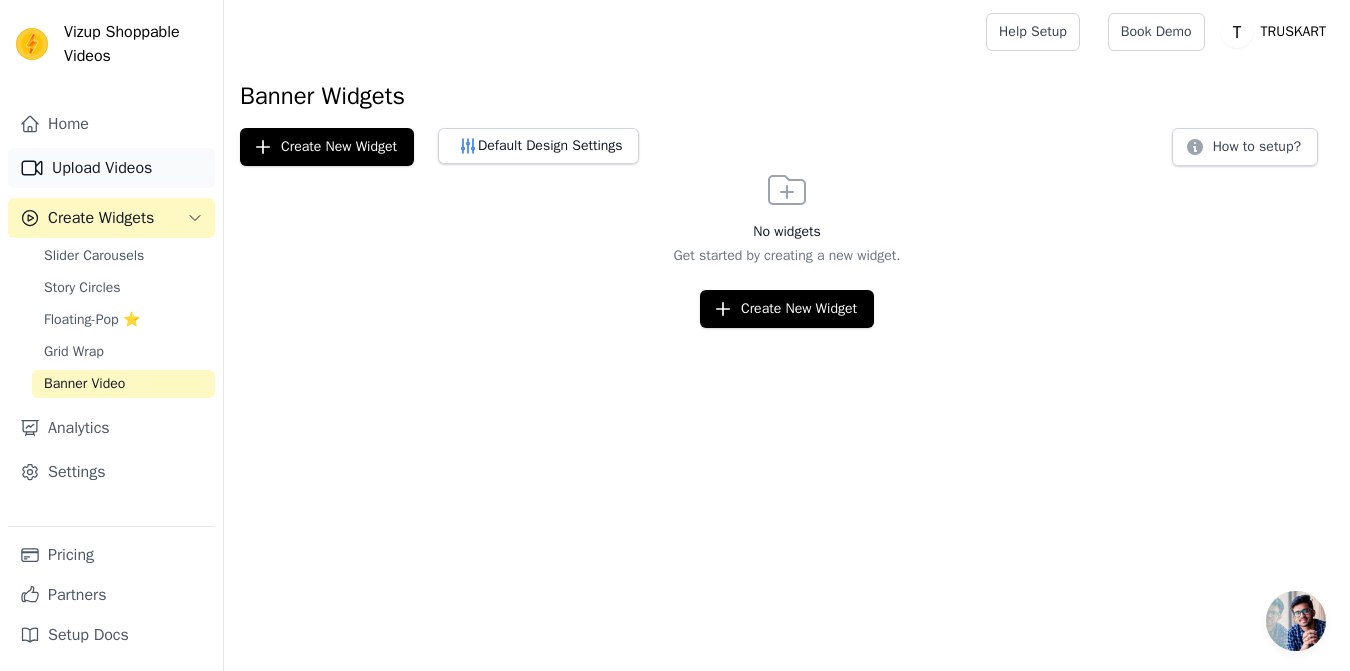 click on "Upload Videos" at bounding box center (111, 168) 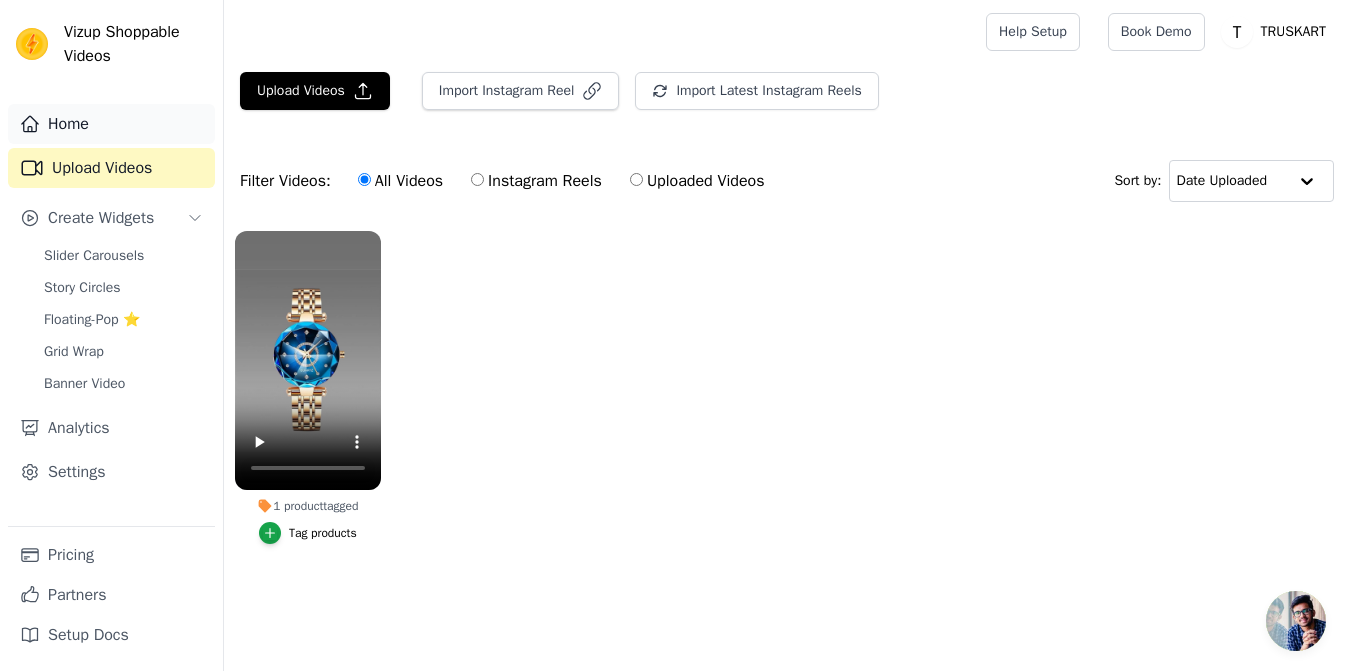 click on "Home" at bounding box center (111, 124) 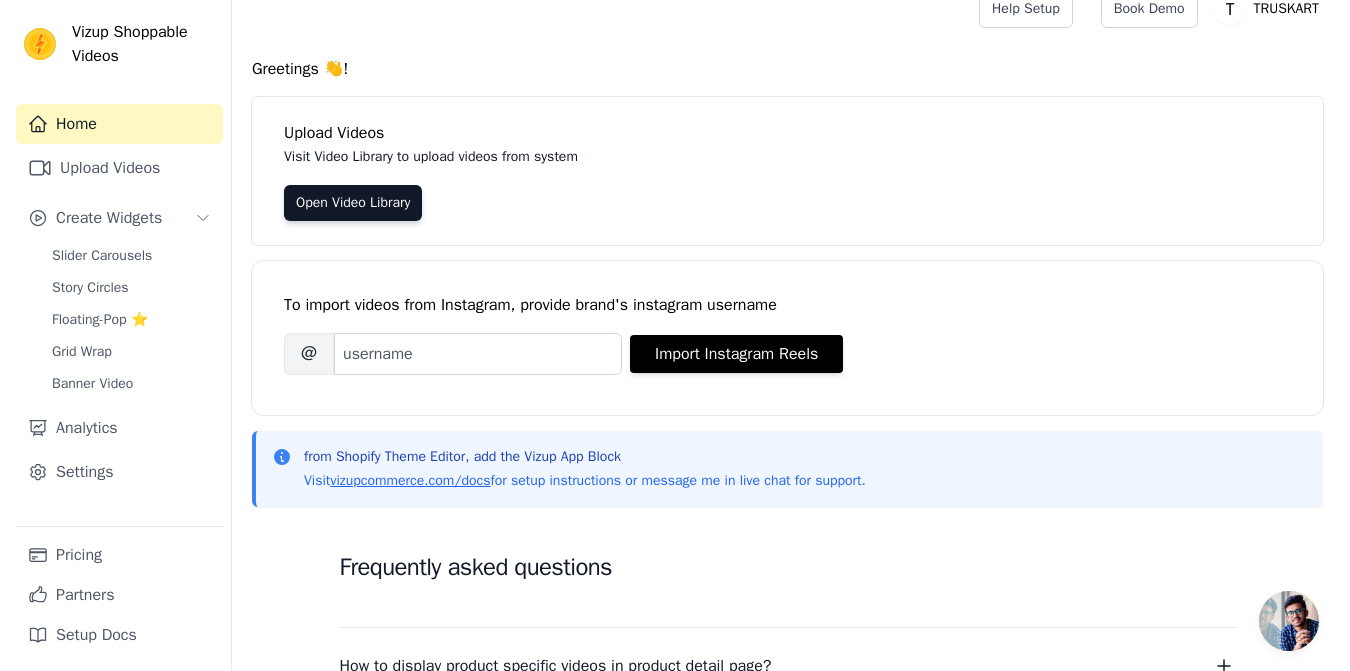 scroll, scrollTop: 0, scrollLeft: 0, axis: both 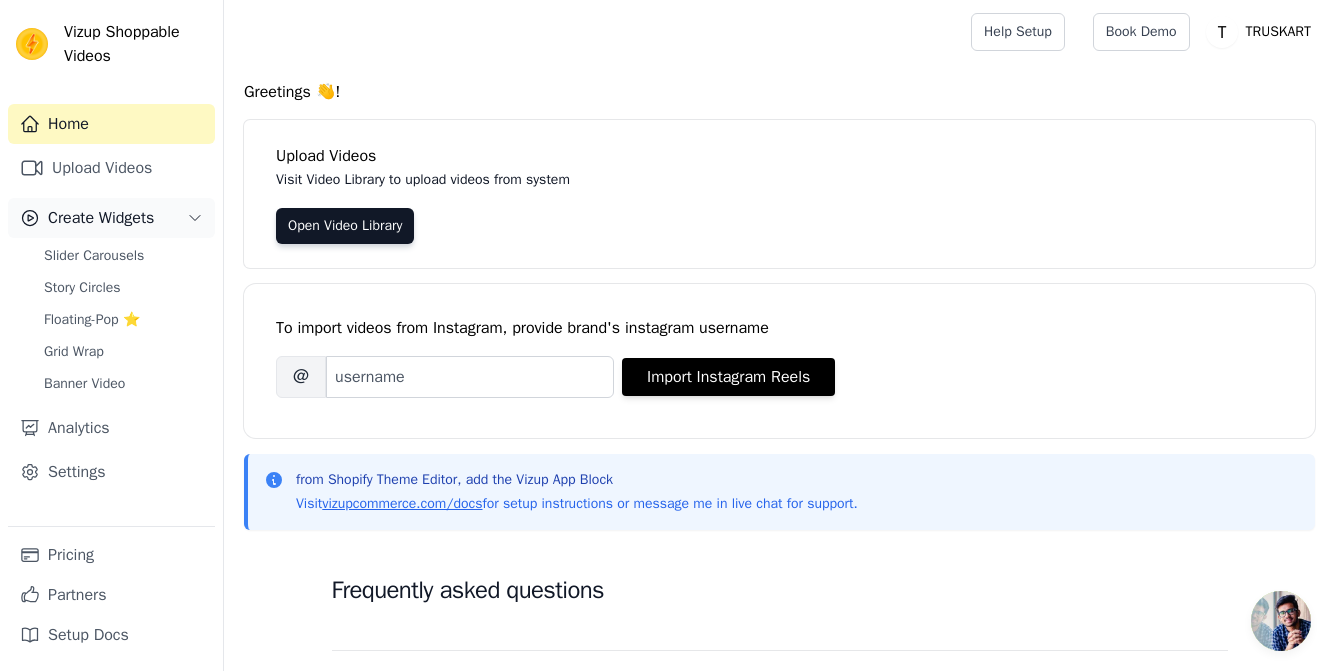 click on "Create Widgets" at bounding box center [111, 218] 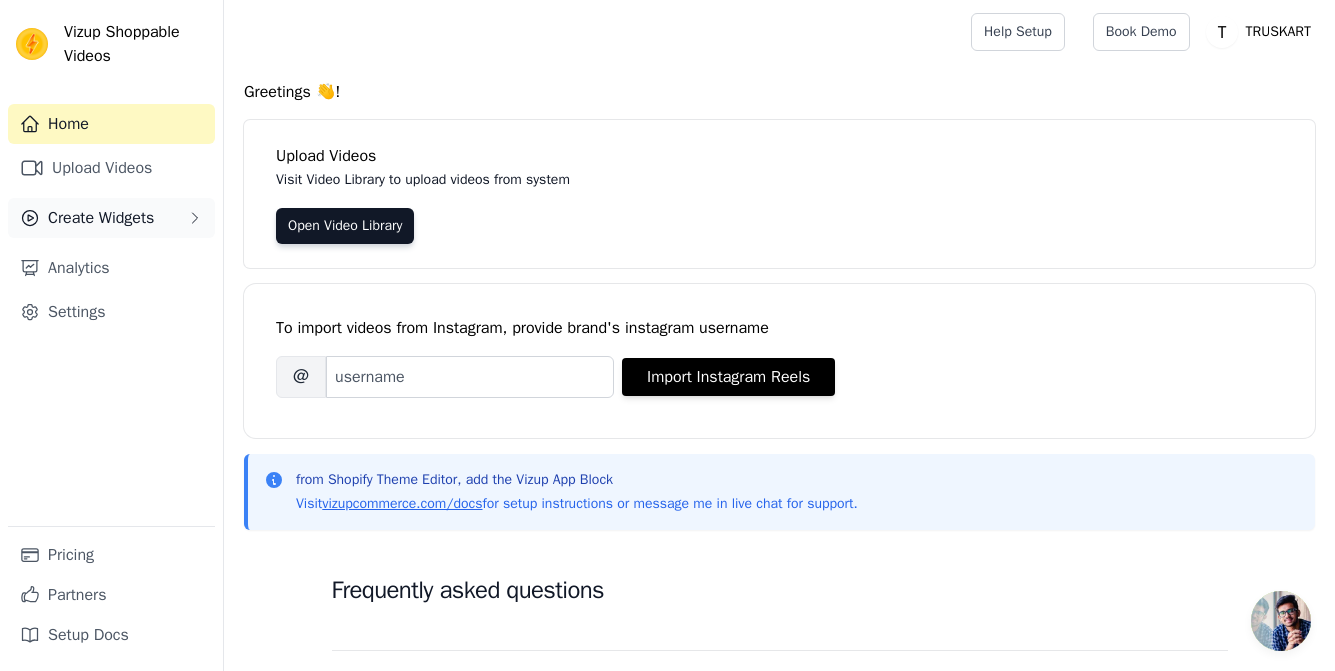 click on "Create Widgets" at bounding box center [111, 218] 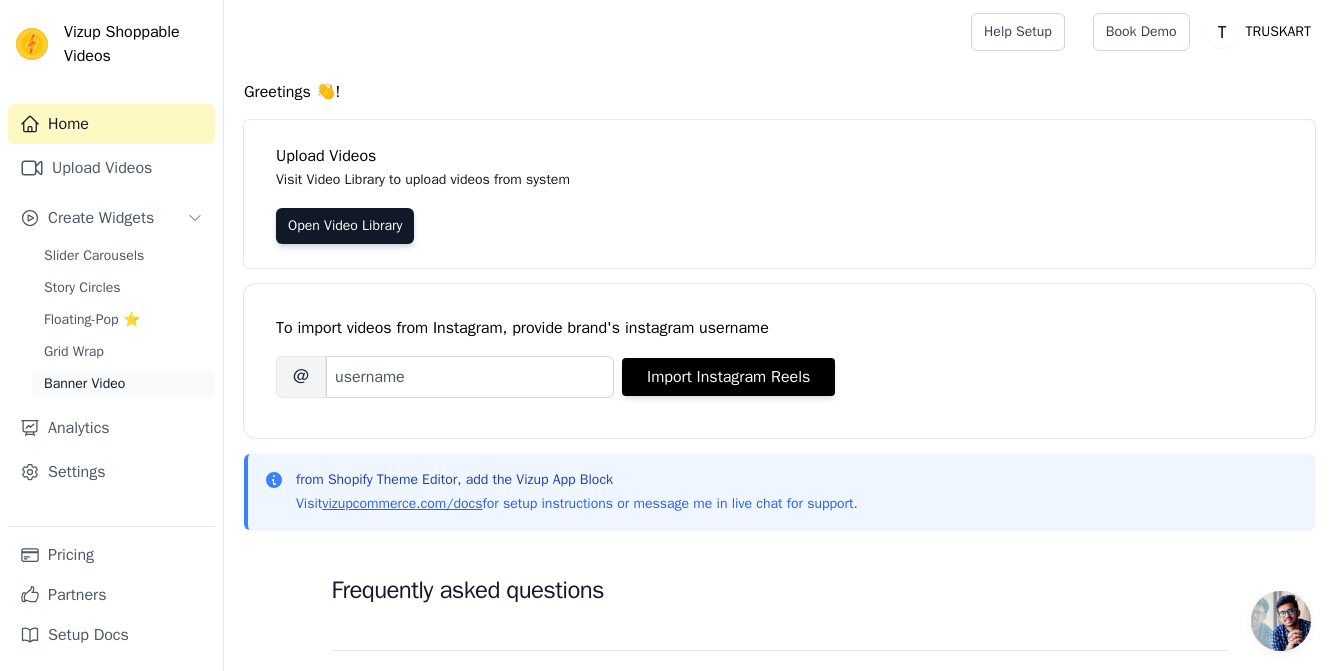 click on "Banner Video" at bounding box center [84, 384] 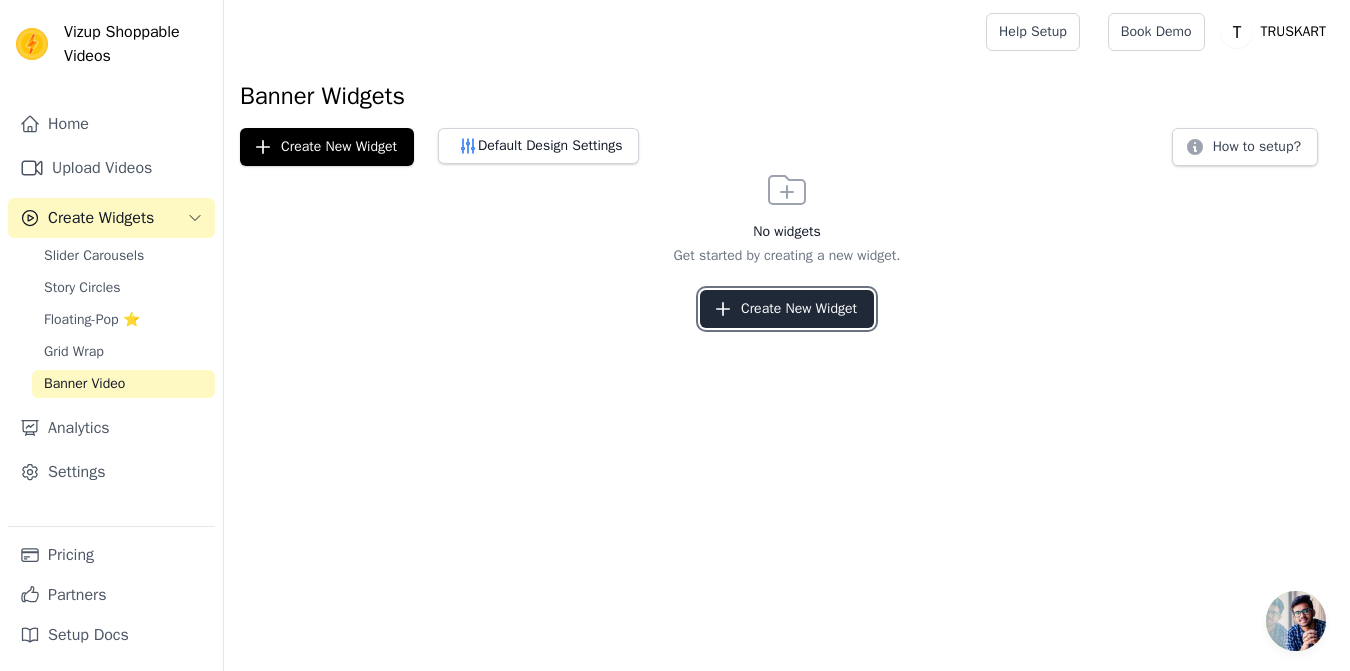 click on "Create New Widget" at bounding box center (787, 309) 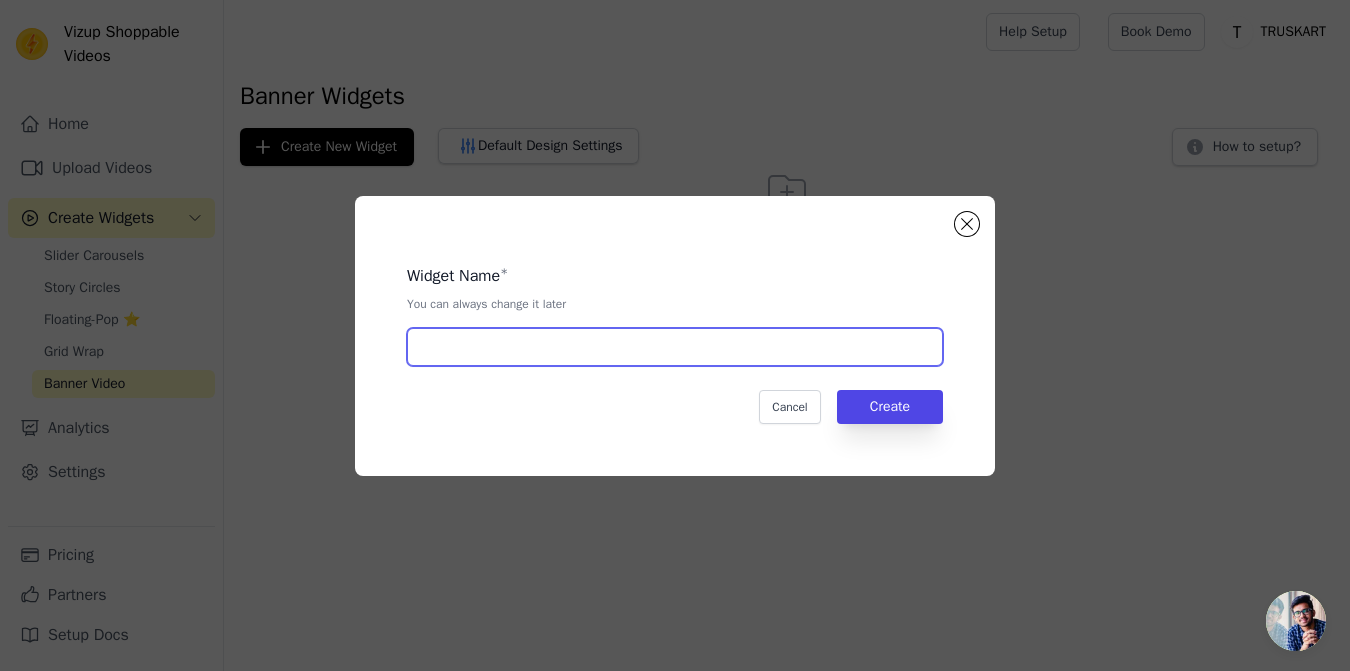 click at bounding box center [675, 347] 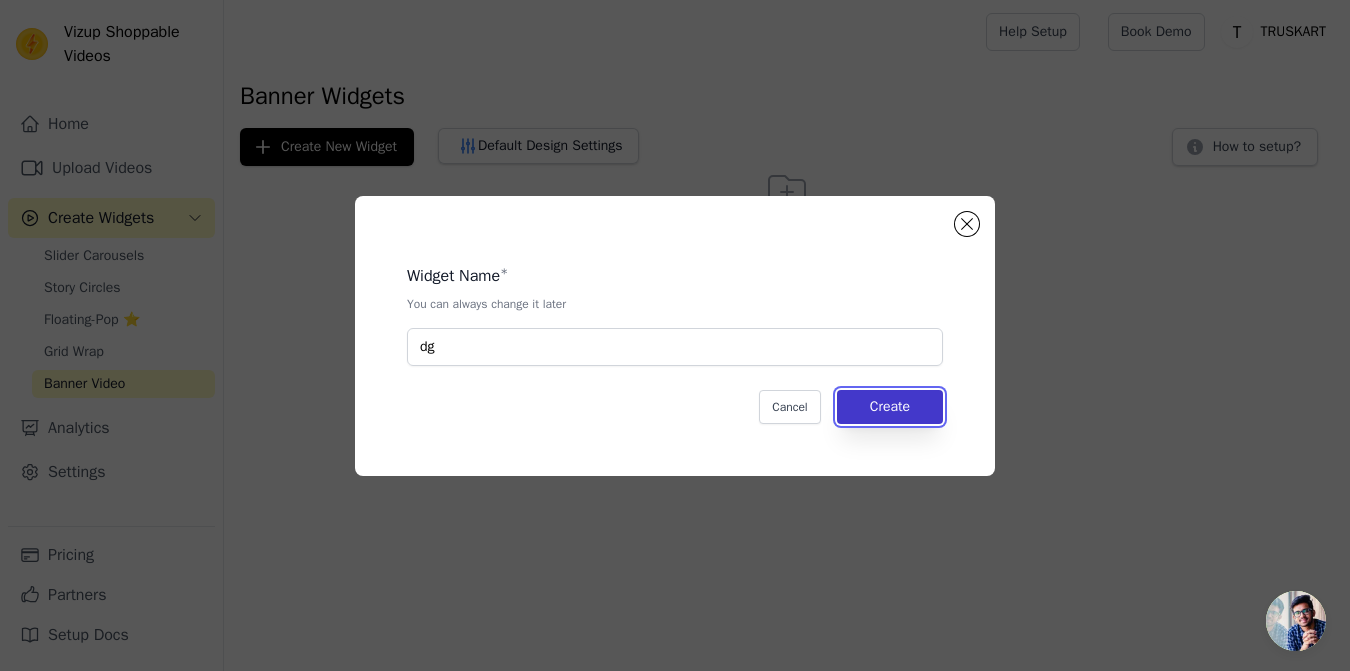click on "Create" at bounding box center (890, 407) 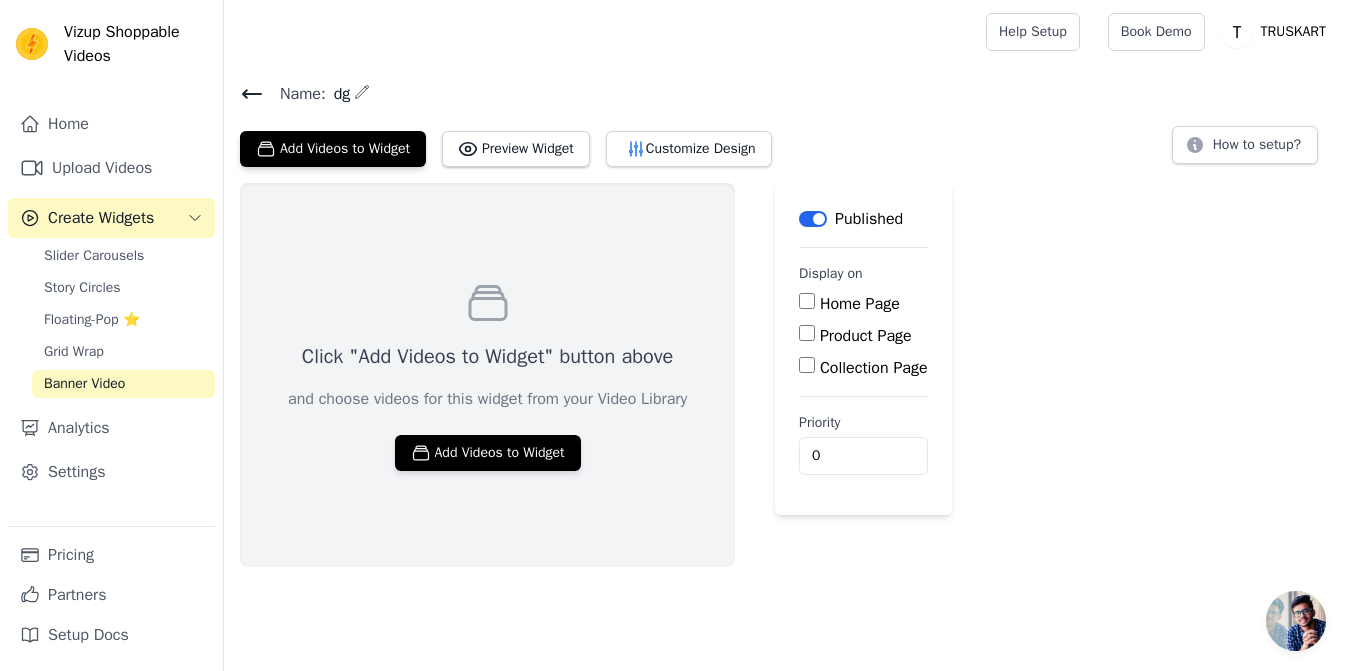 click on "Product Page" at bounding box center (807, 333) 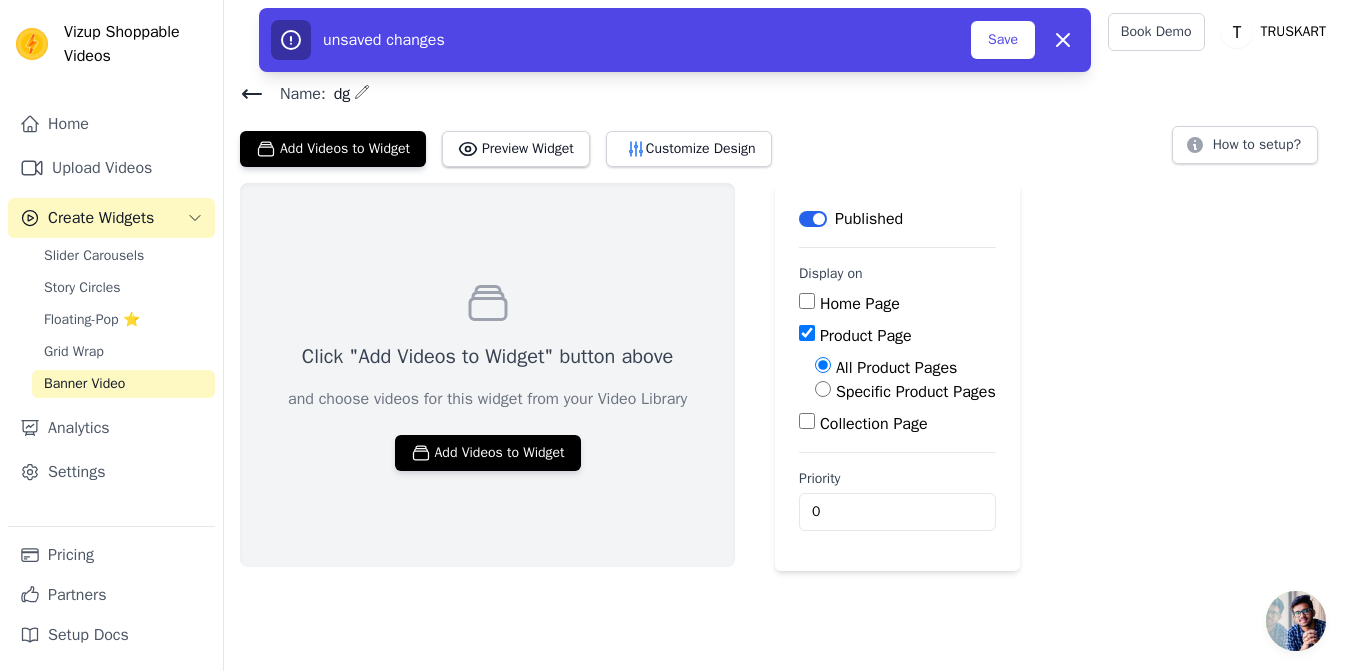 click on "Specific Product Pages" at bounding box center [823, 389] 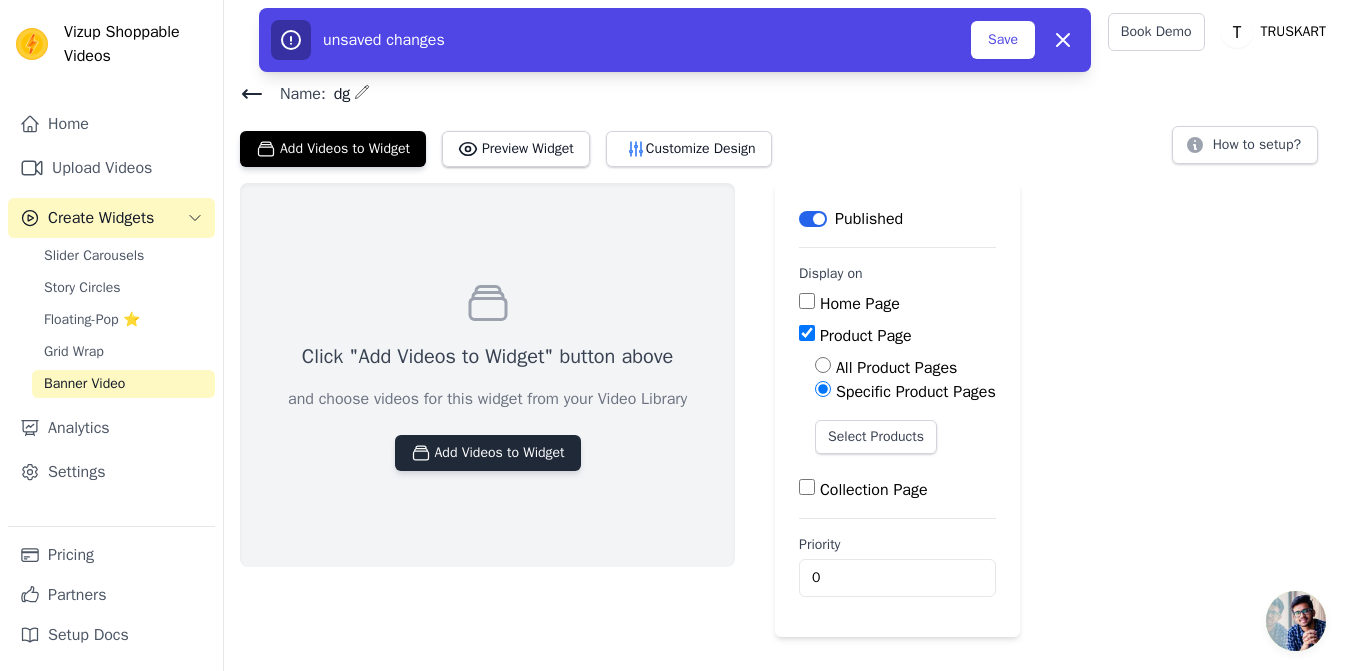 click on "Add Videos to Widget" at bounding box center (488, 453) 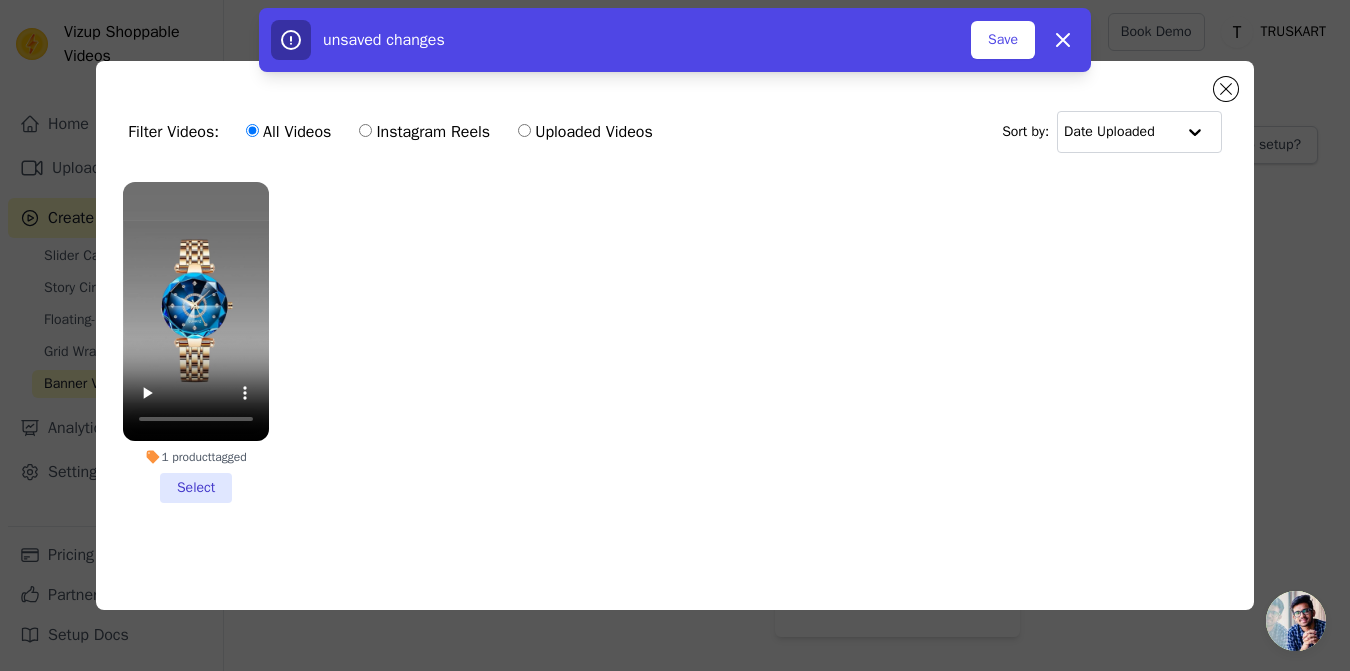 click on "1   product  tagged     Select" at bounding box center (196, 342) 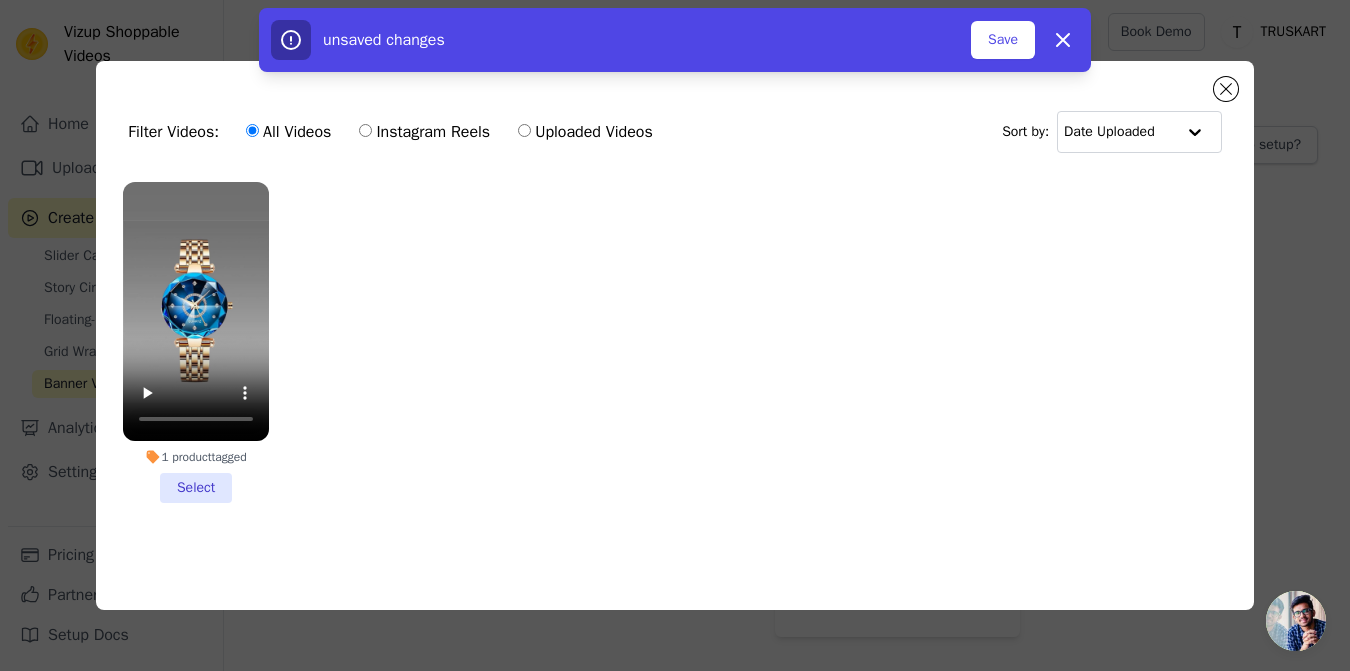 click on "1   product  tagged     Select" at bounding box center [0, 0] 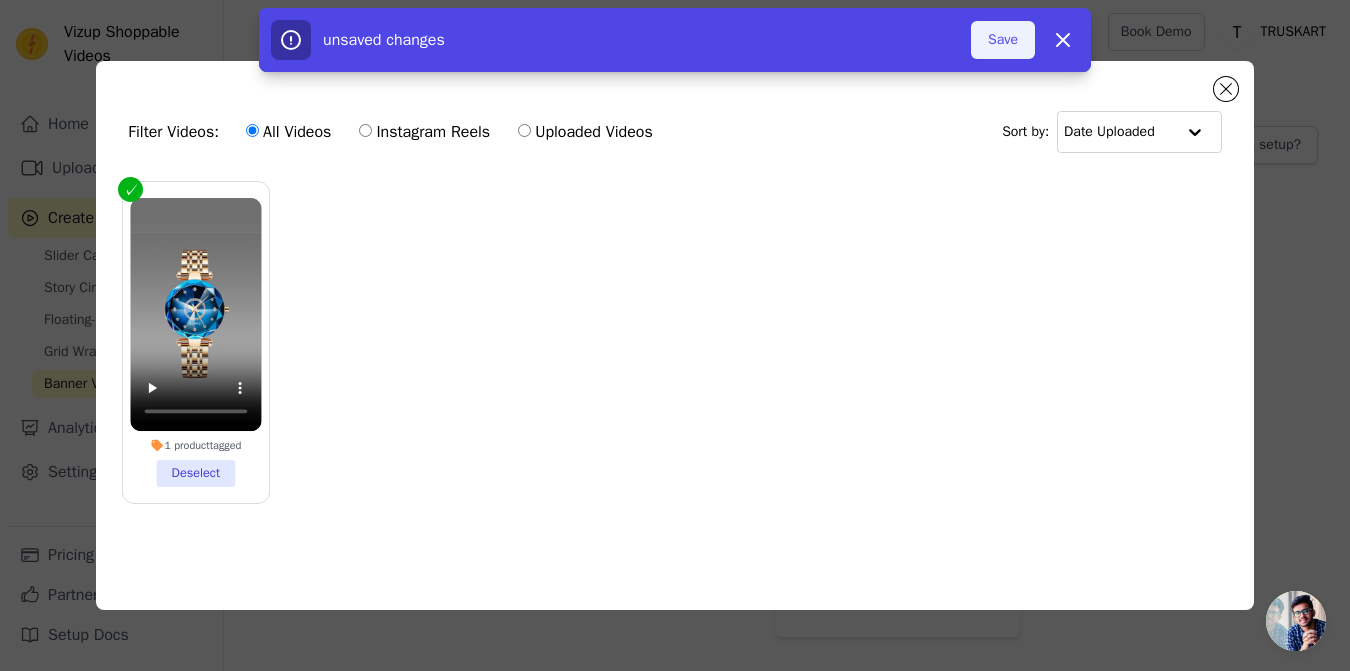 click on "Save" at bounding box center (1003, 40) 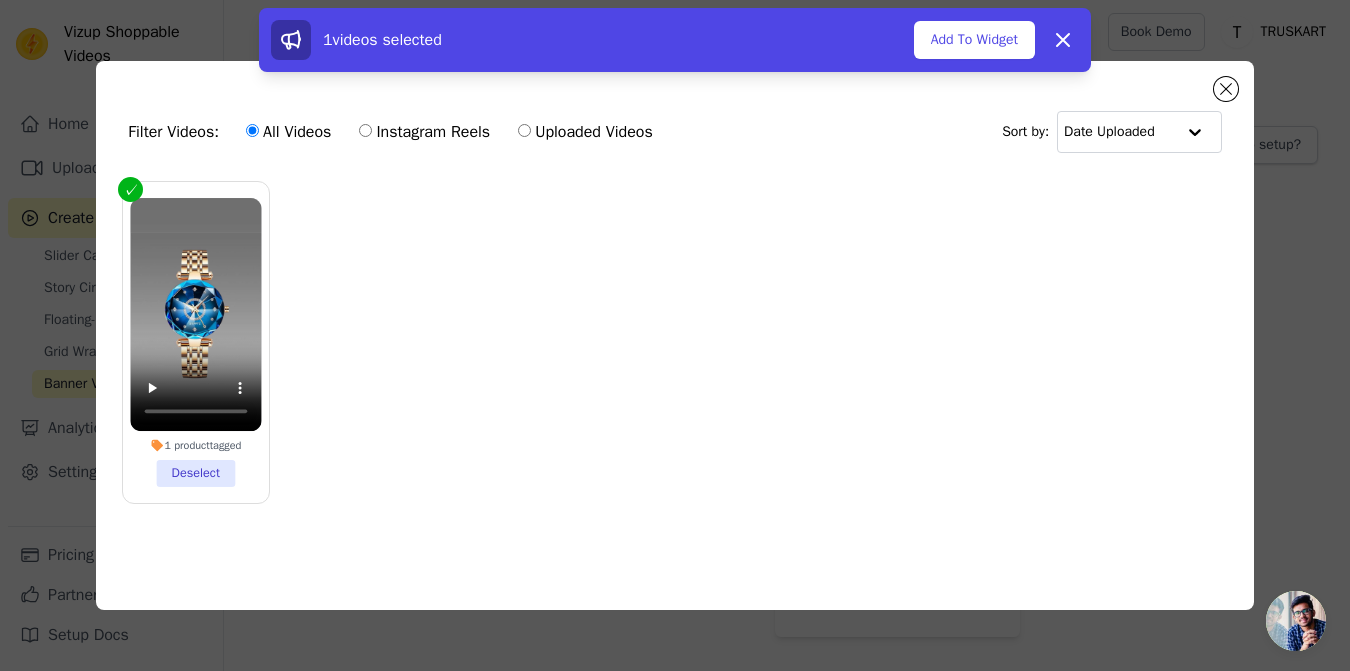 click on "1   product  tagged     Deselect" at bounding box center [674, 358] 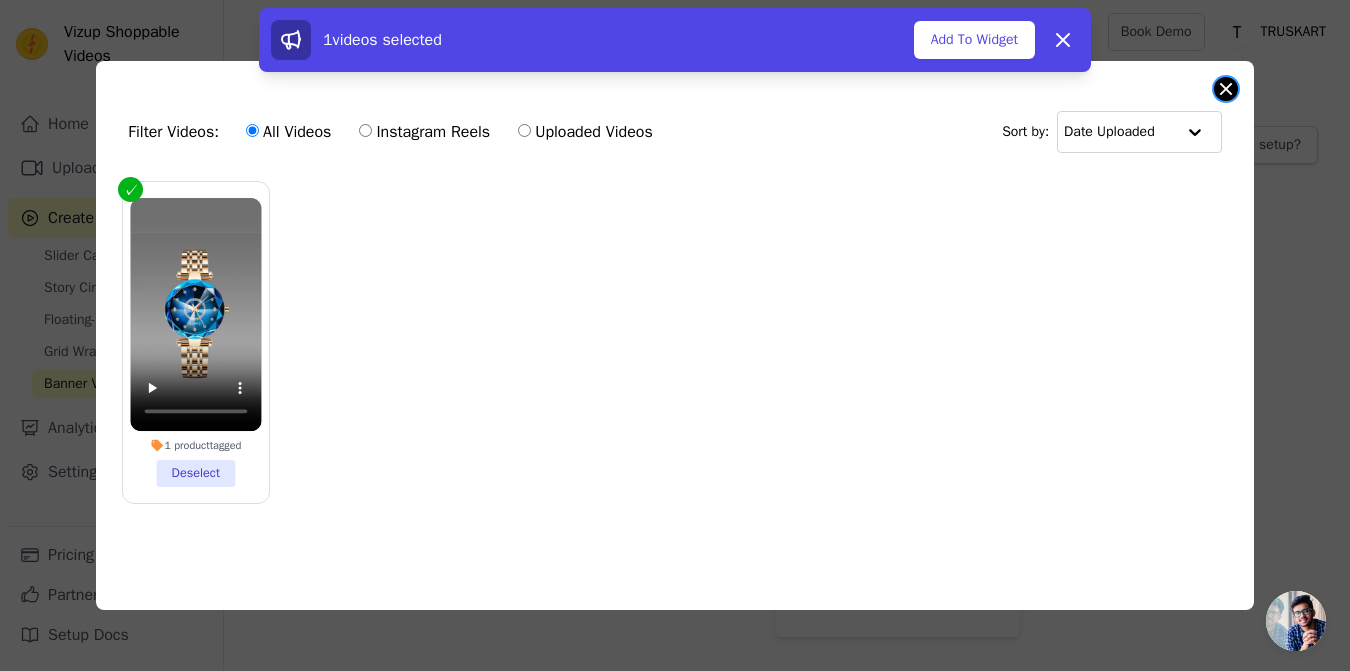 click at bounding box center [1226, 89] 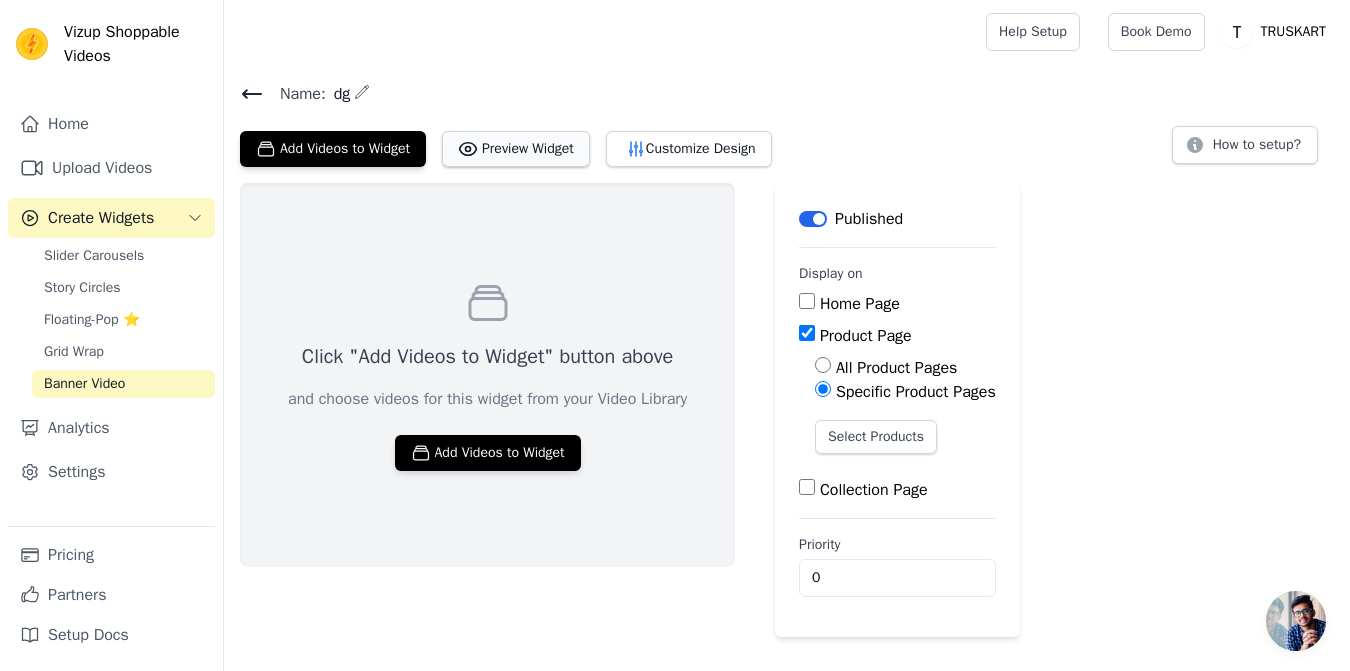 click on "Preview Widget" at bounding box center (516, 149) 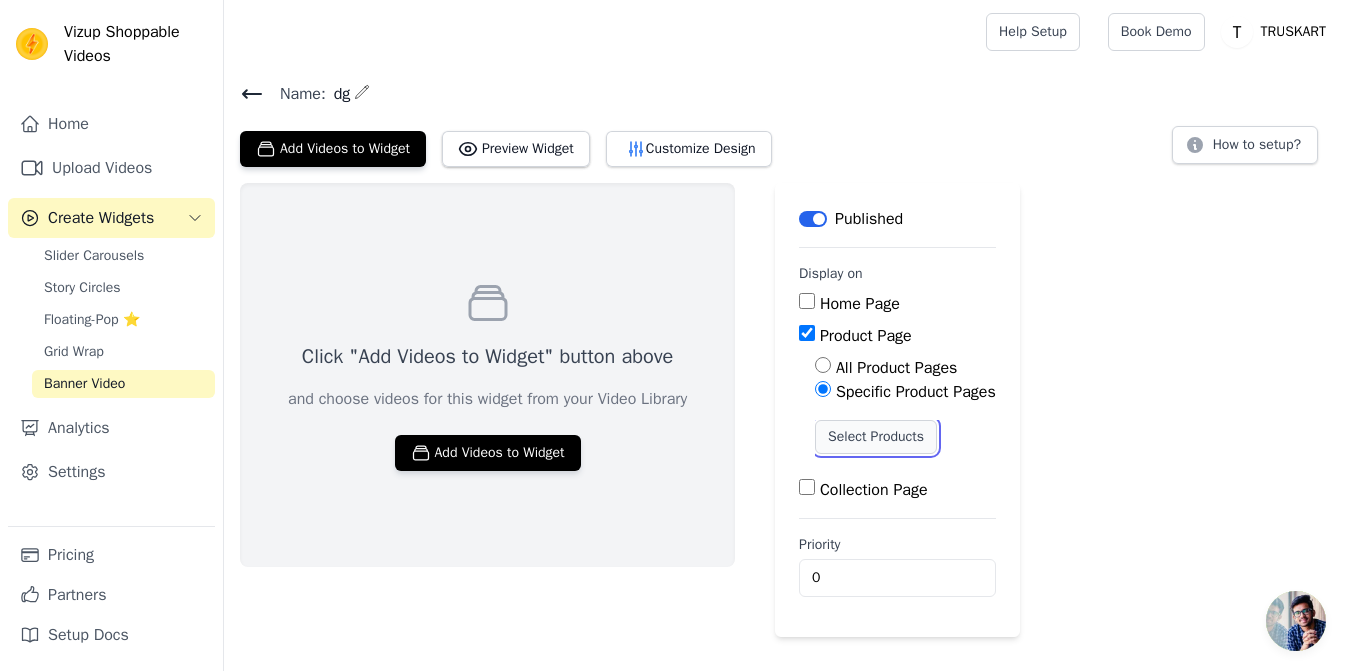 click on "Select Products" at bounding box center (876, 437) 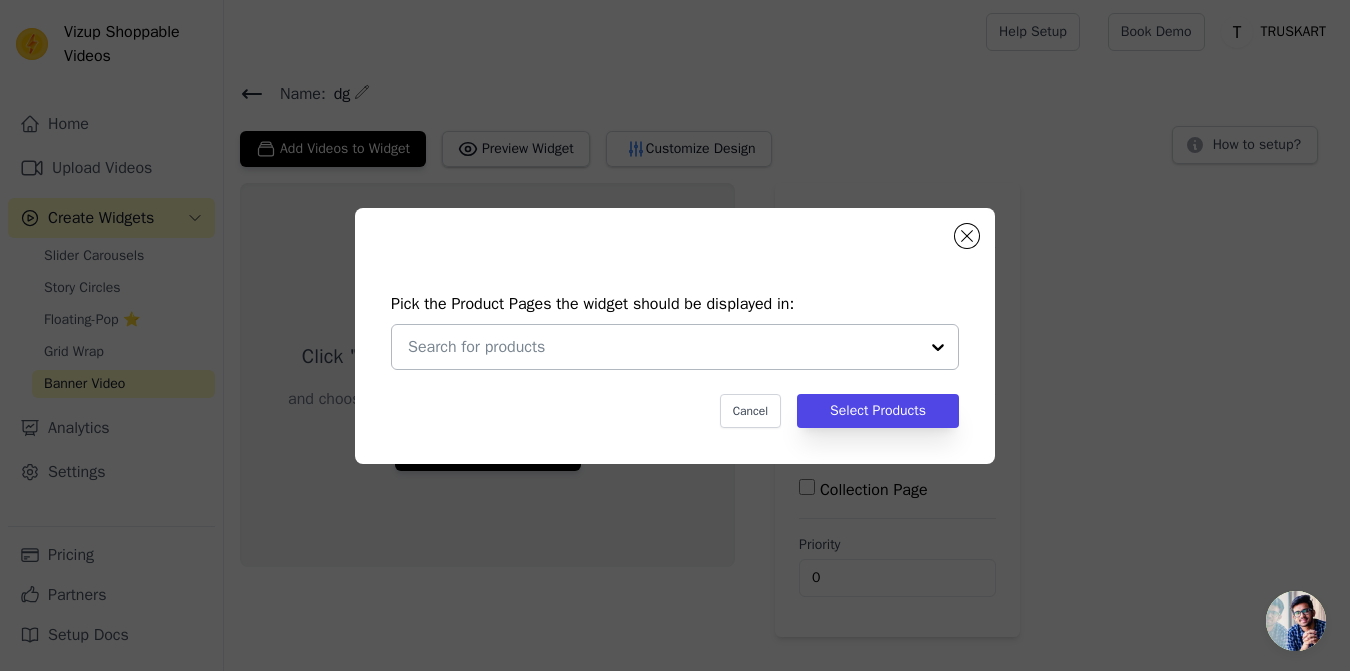 click at bounding box center (938, 347) 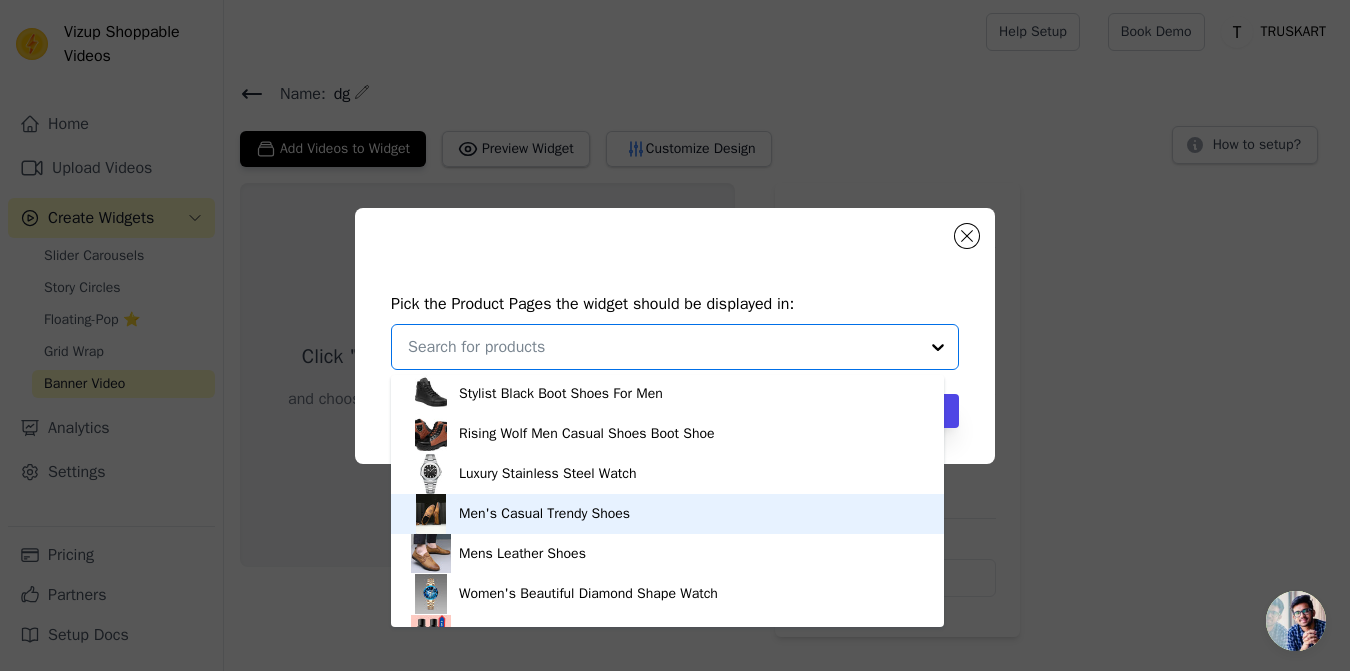 scroll, scrollTop: 1194, scrollLeft: 0, axis: vertical 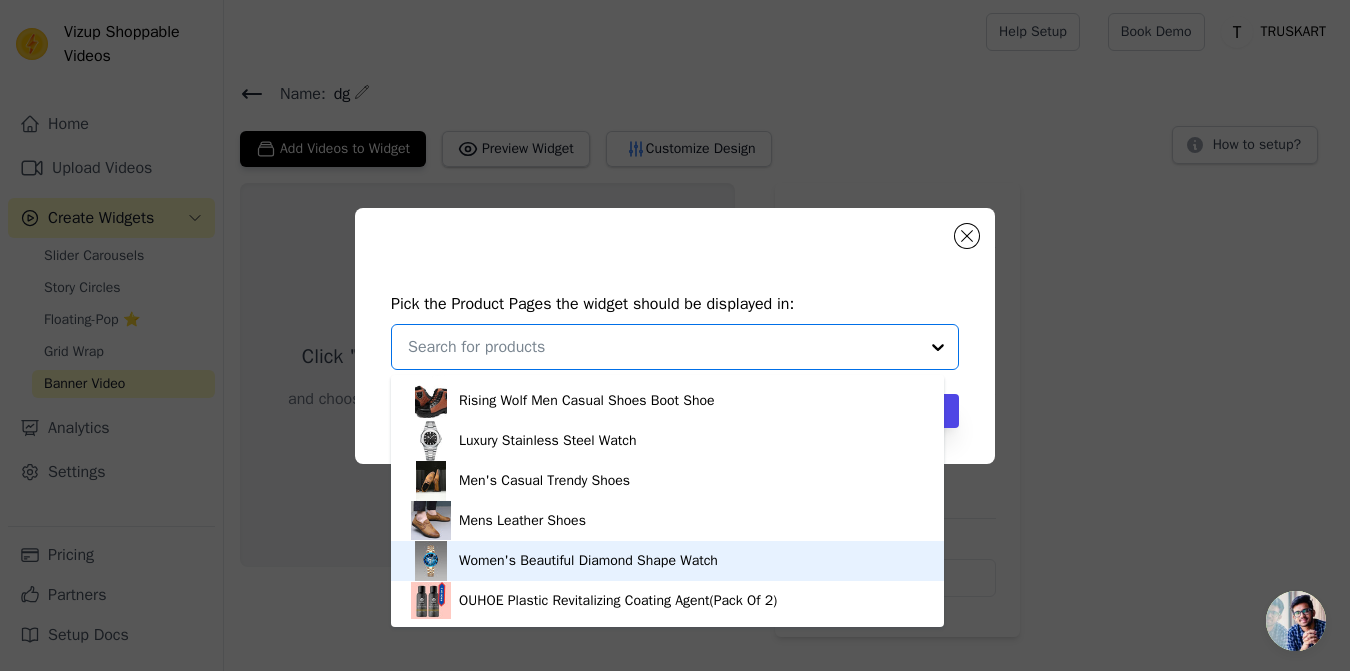 click on "Women's Beautiful Diamond Shape Watch" at bounding box center [588, 561] 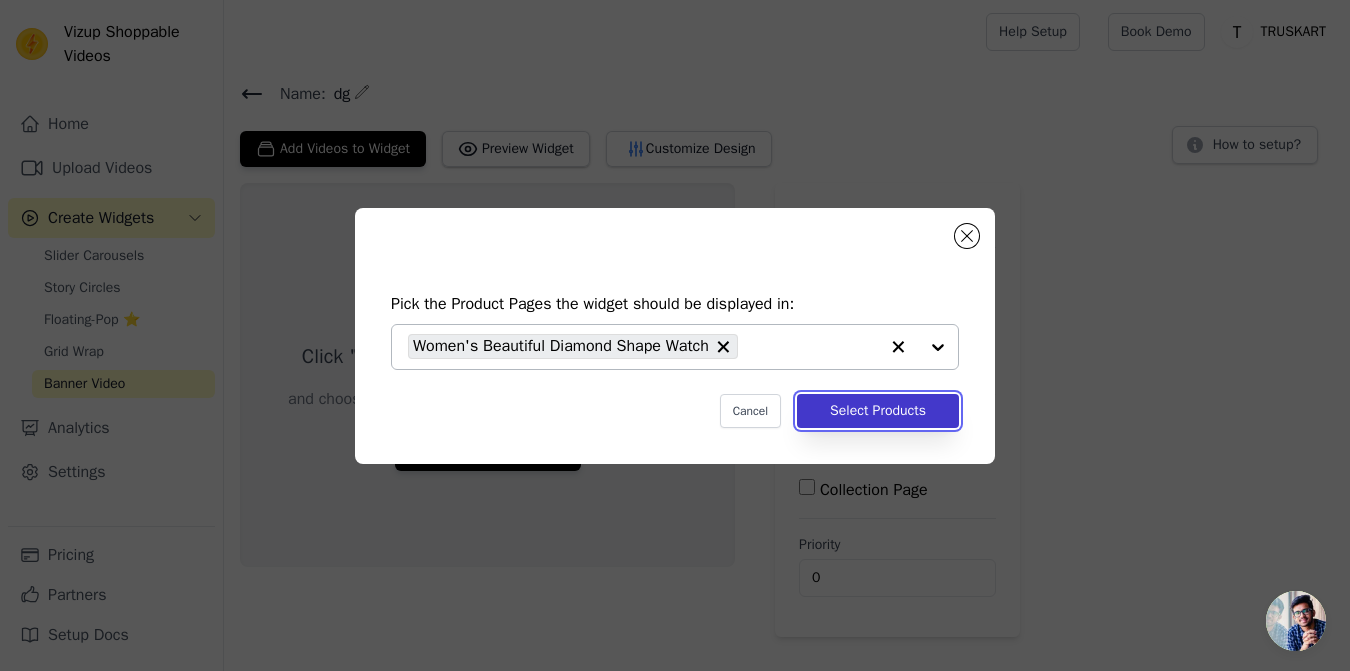 click on "Select Products" at bounding box center (878, 411) 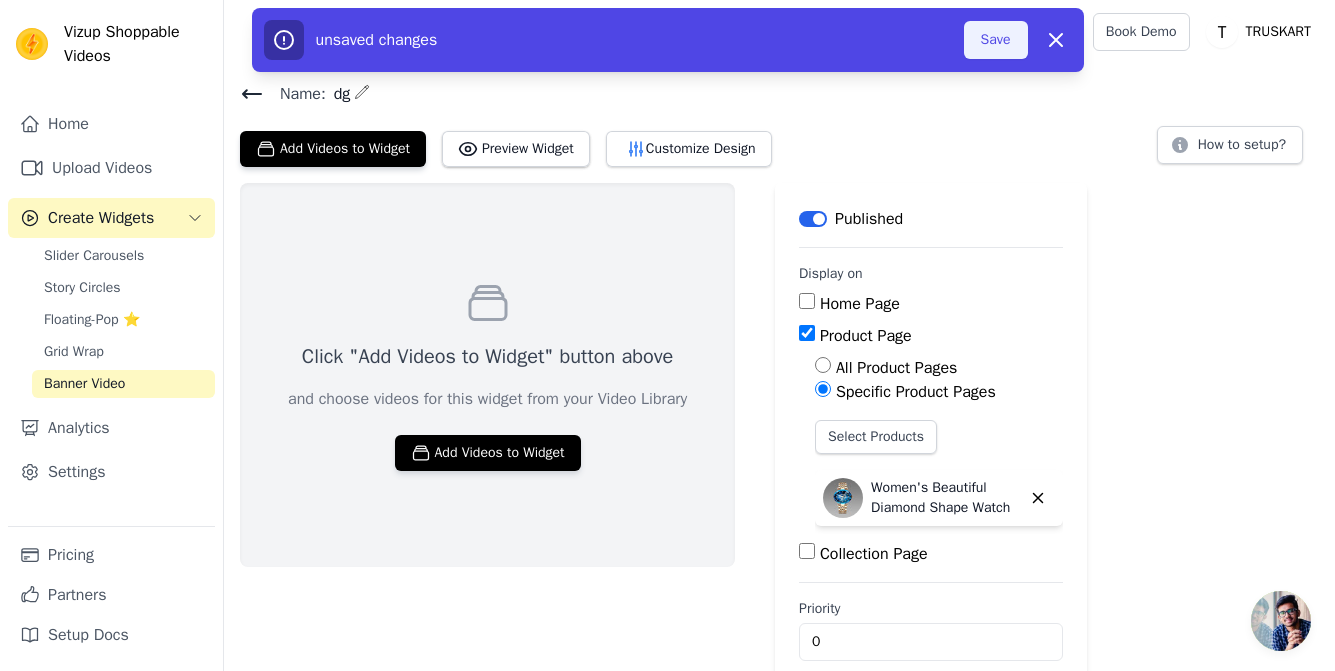 click on "Save" at bounding box center (996, 40) 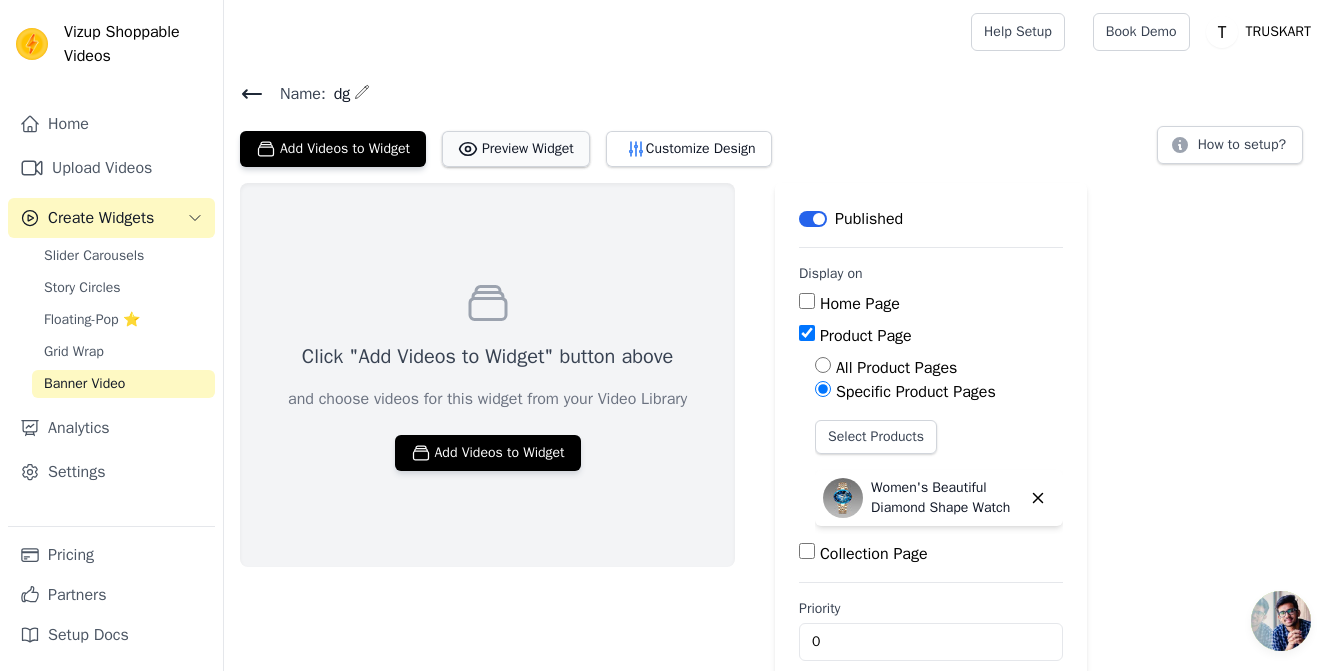 click on "Preview Widget" at bounding box center [516, 149] 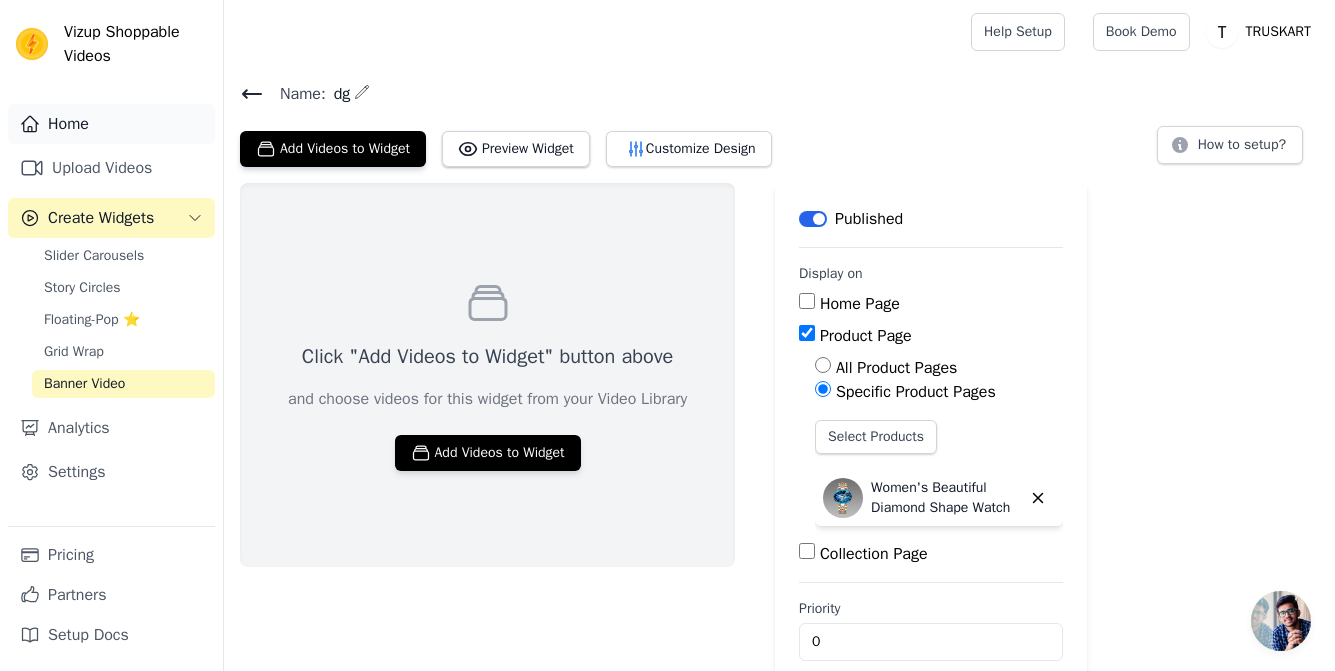 click on "Home" at bounding box center [111, 124] 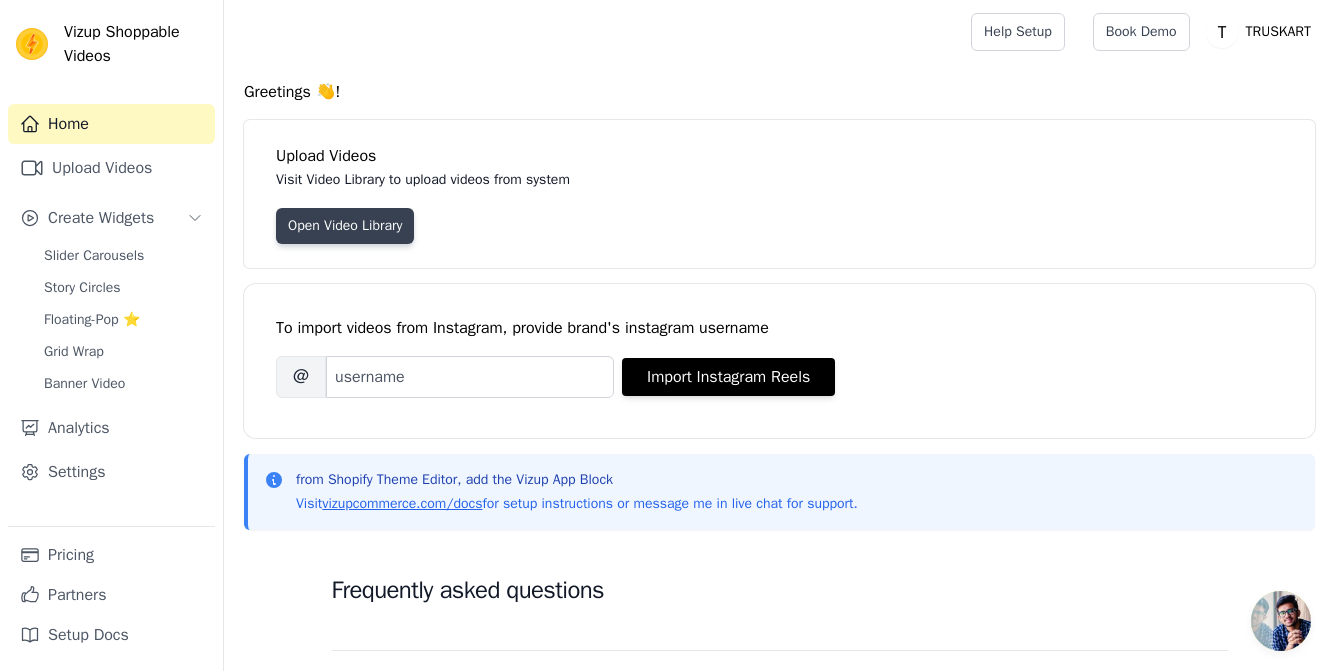 click on "Open Video Library" at bounding box center (345, 226) 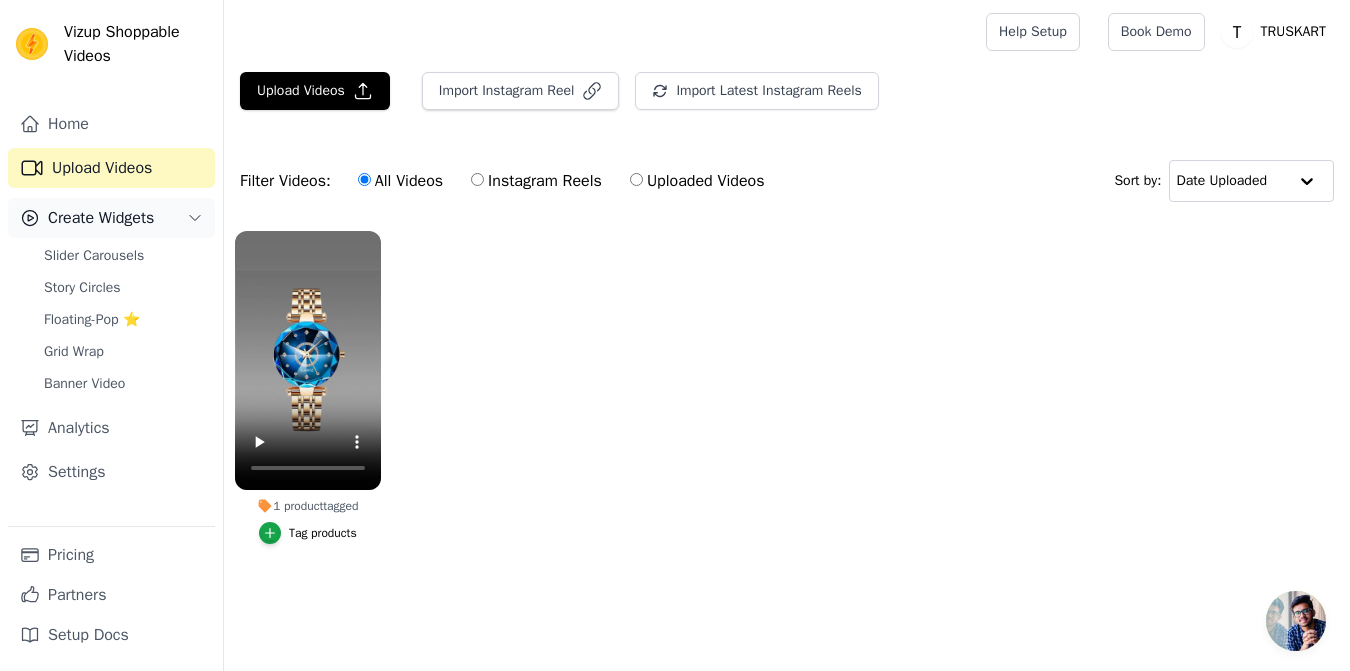 click on "Create Widgets" at bounding box center [101, 218] 